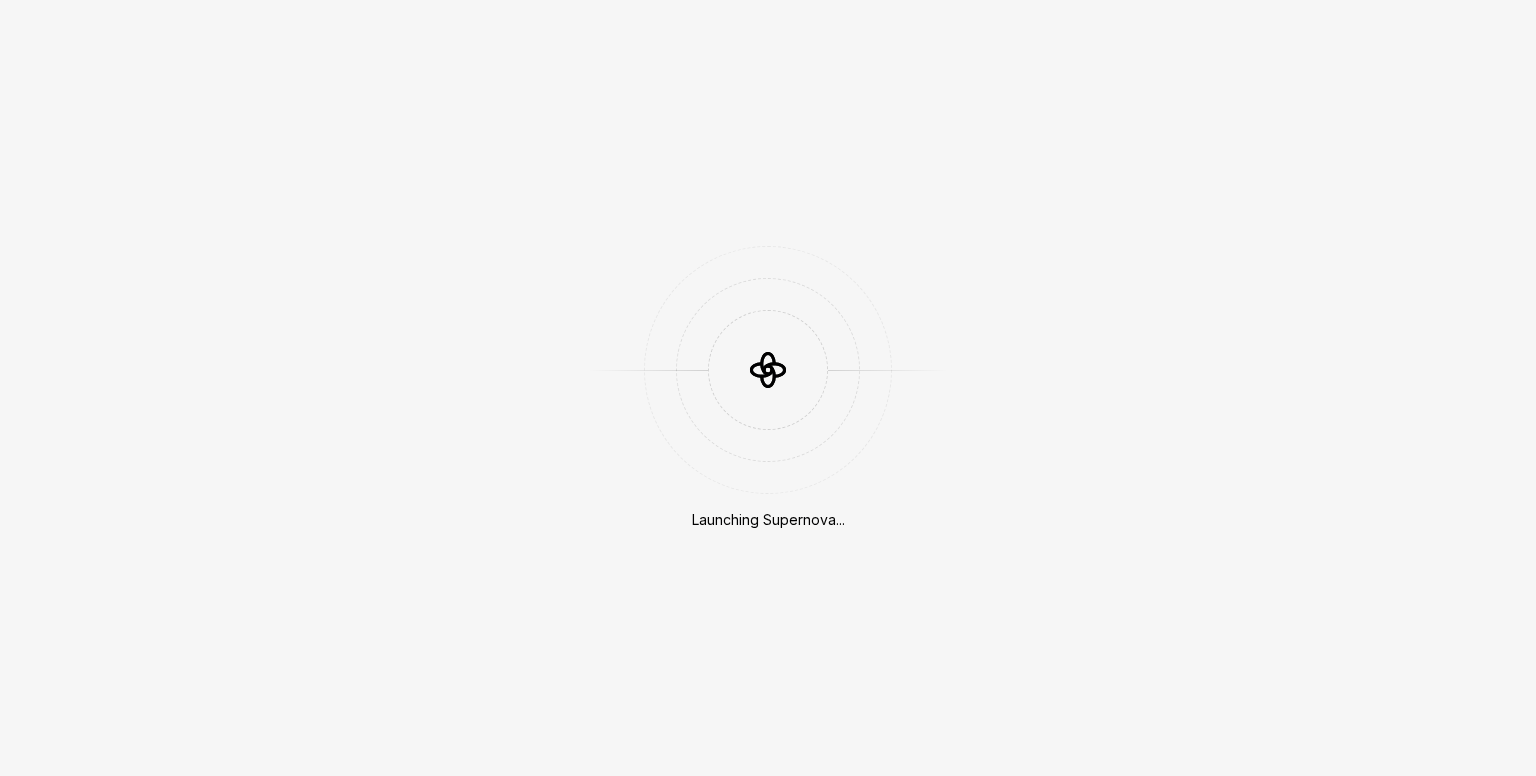 scroll, scrollTop: 0, scrollLeft: 0, axis: both 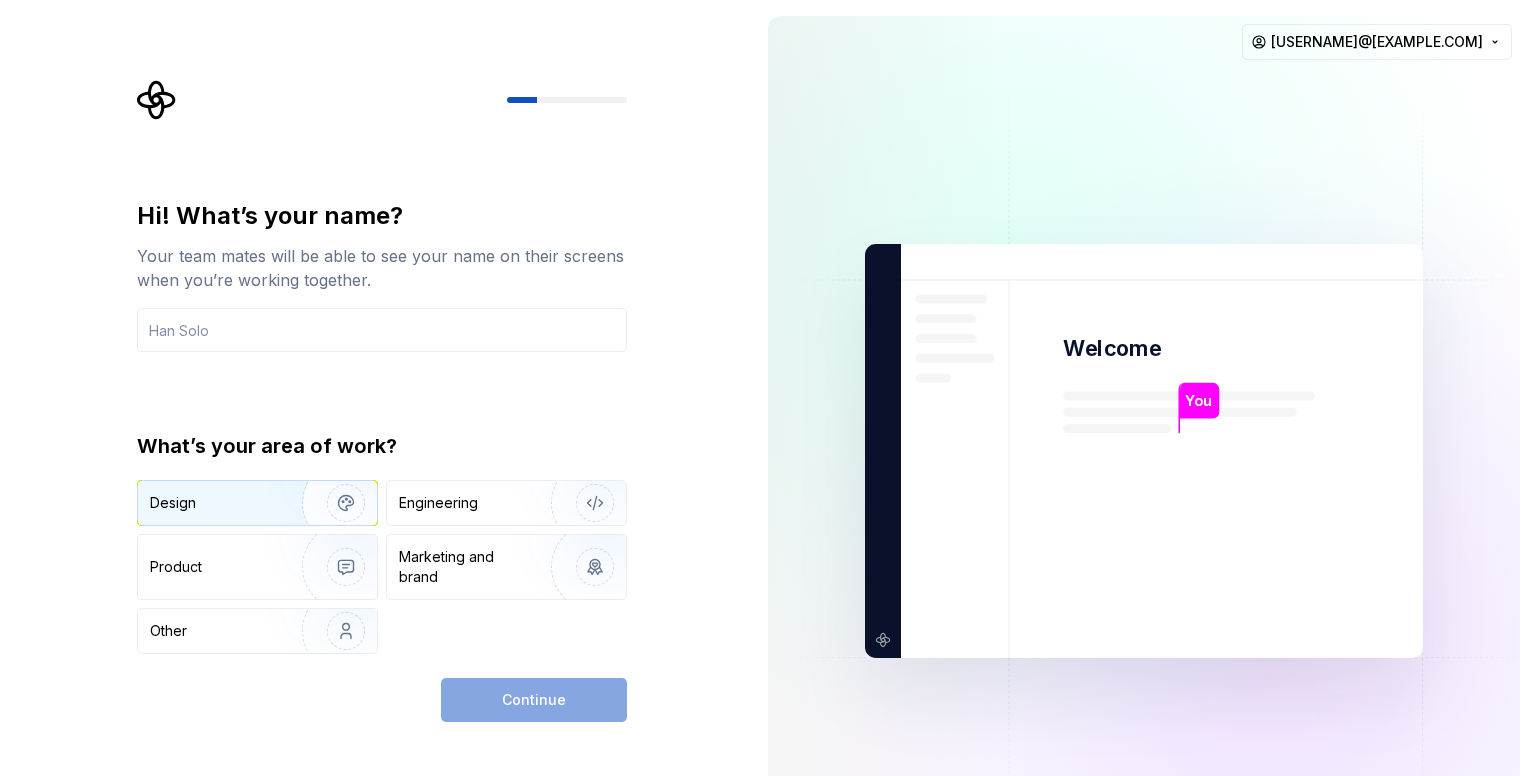 click at bounding box center (333, 503) 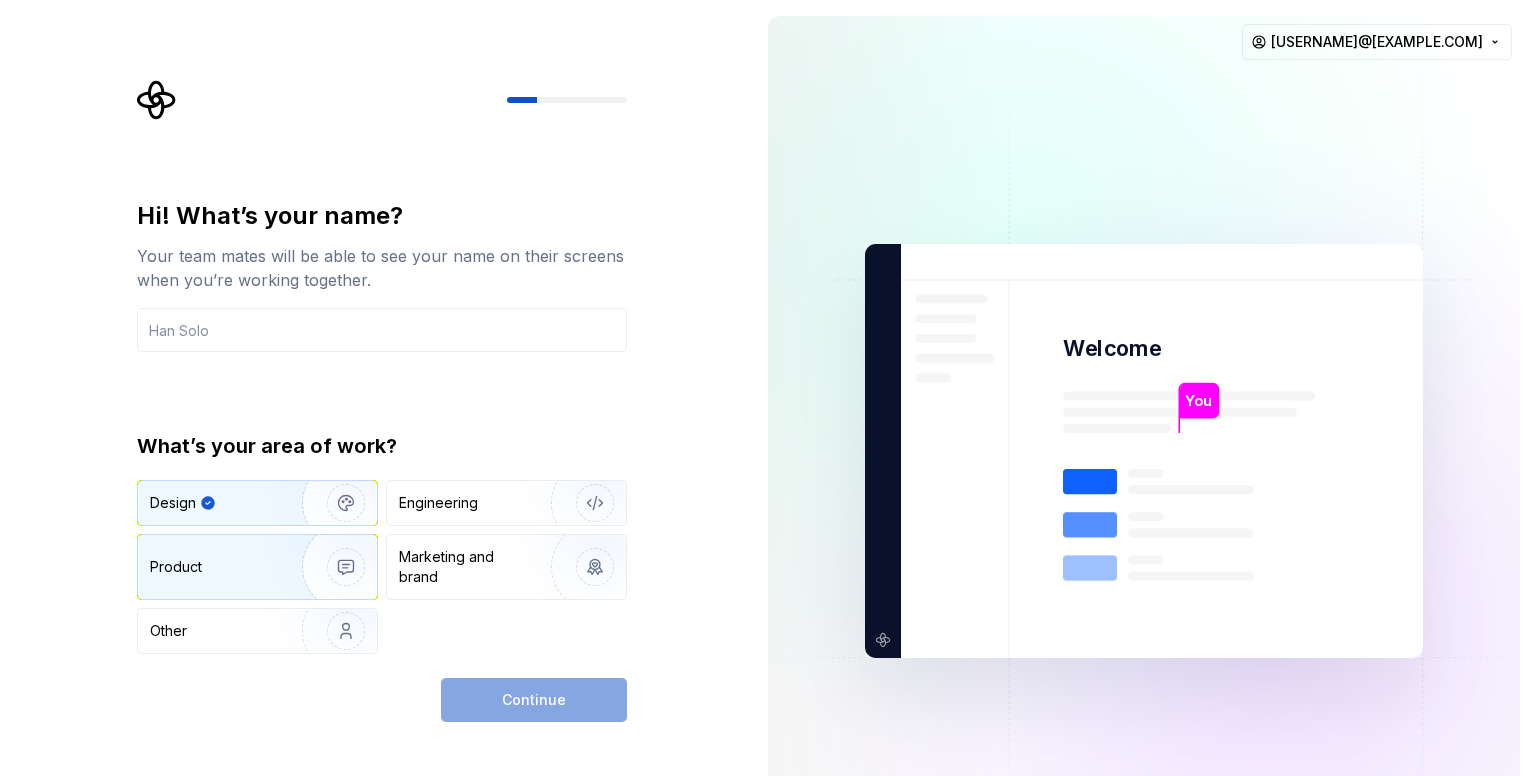 click at bounding box center [333, 567] 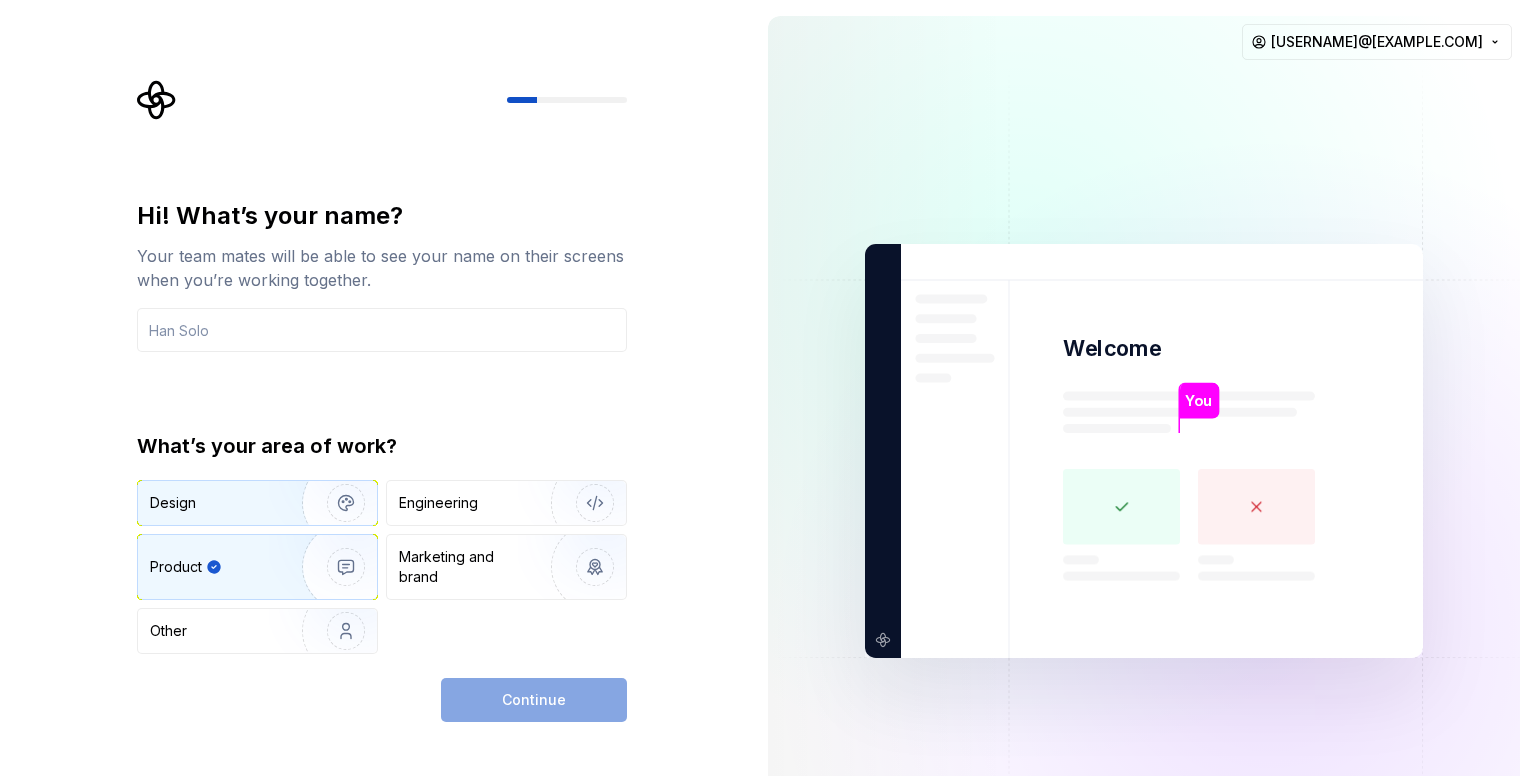 click at bounding box center [333, 503] 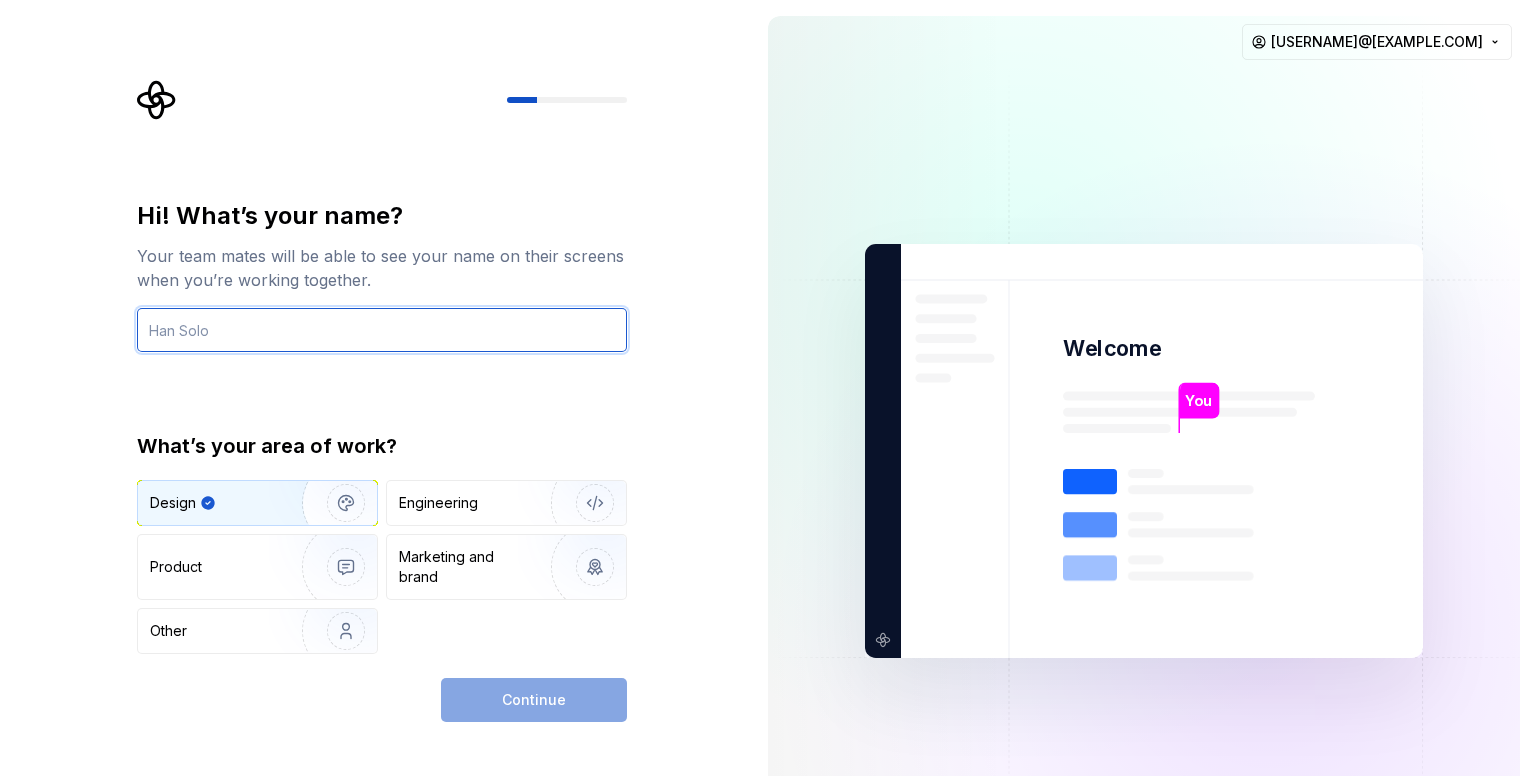 click at bounding box center (382, 330) 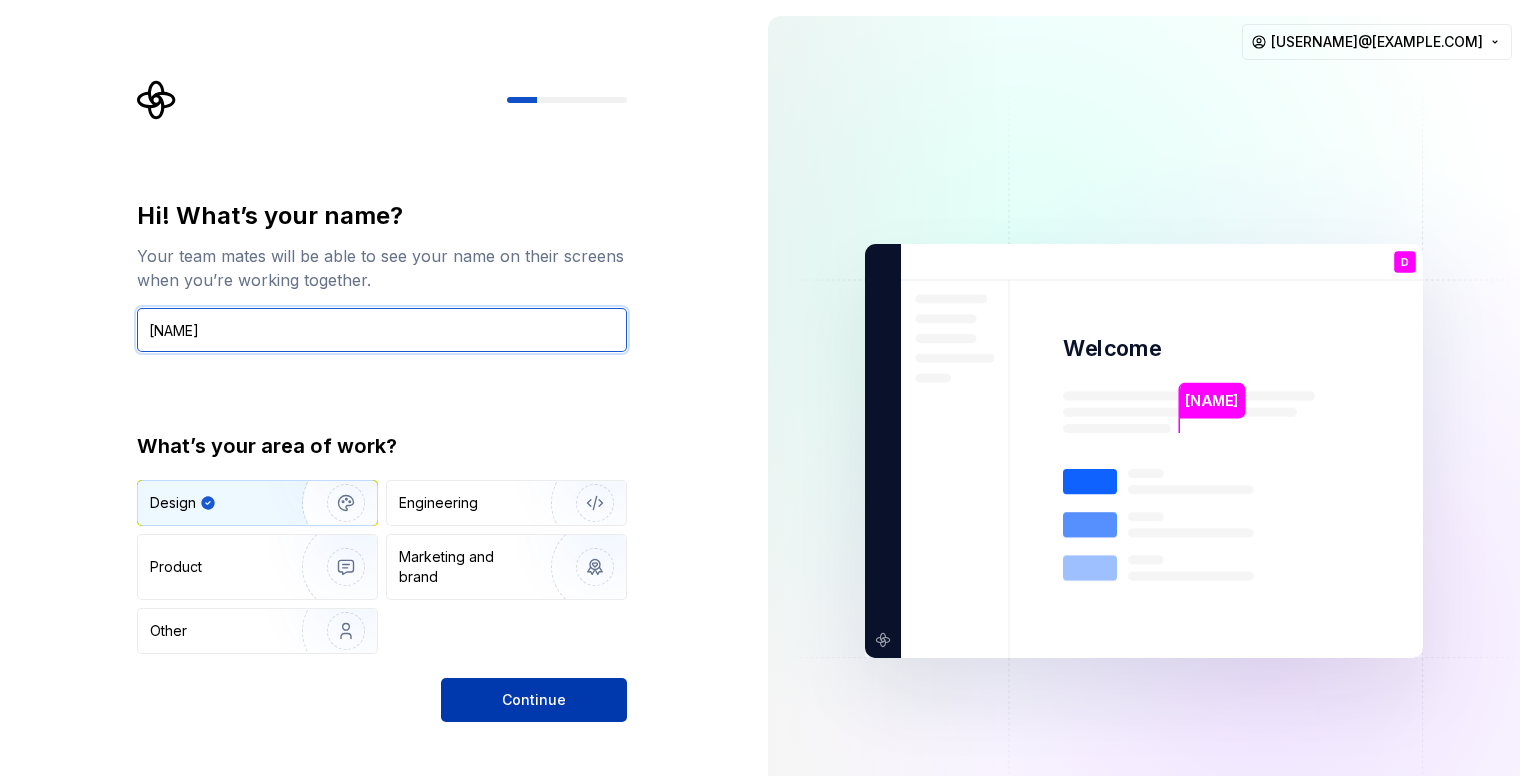 type on "[NAME]" 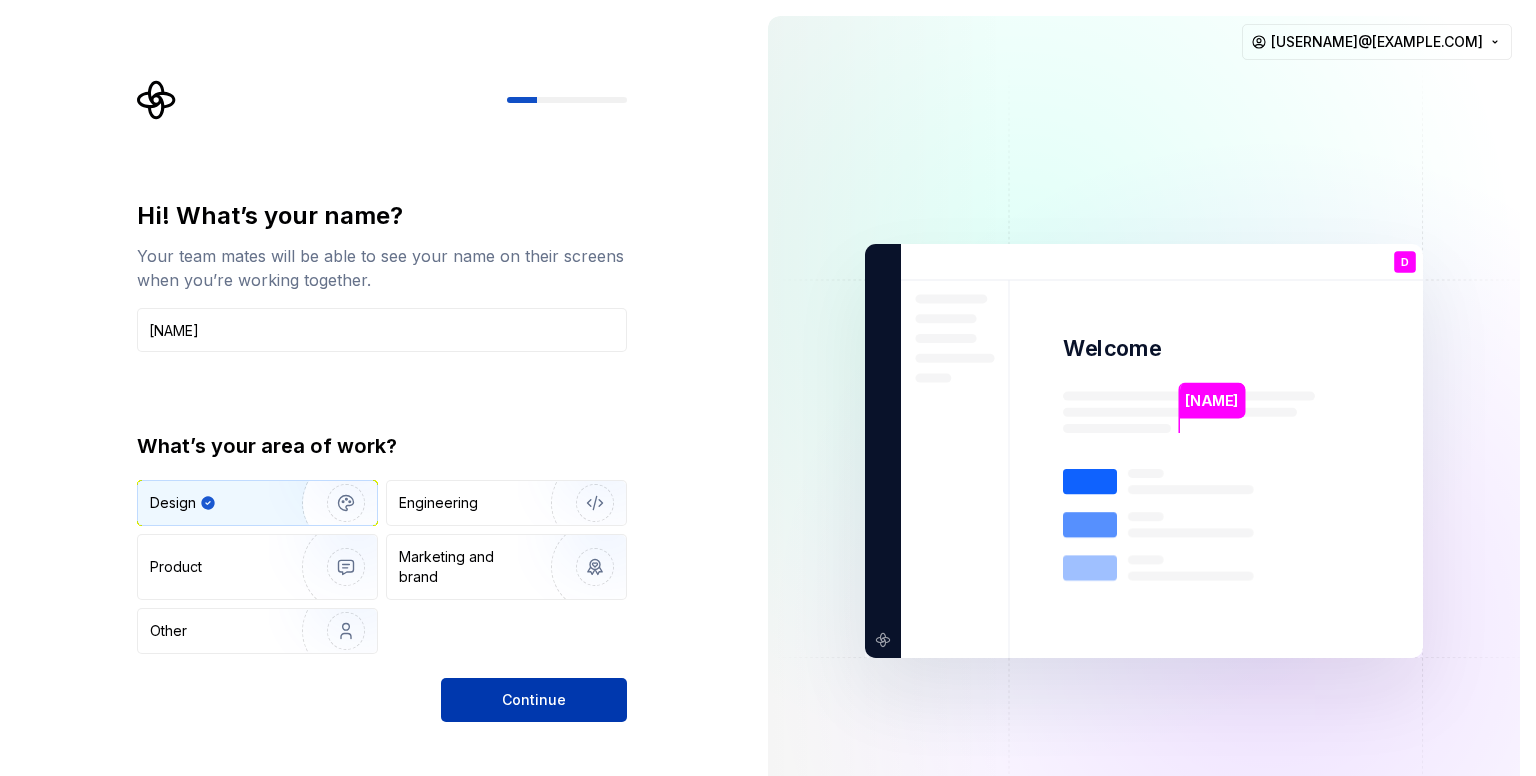 click on "Continue" at bounding box center [534, 700] 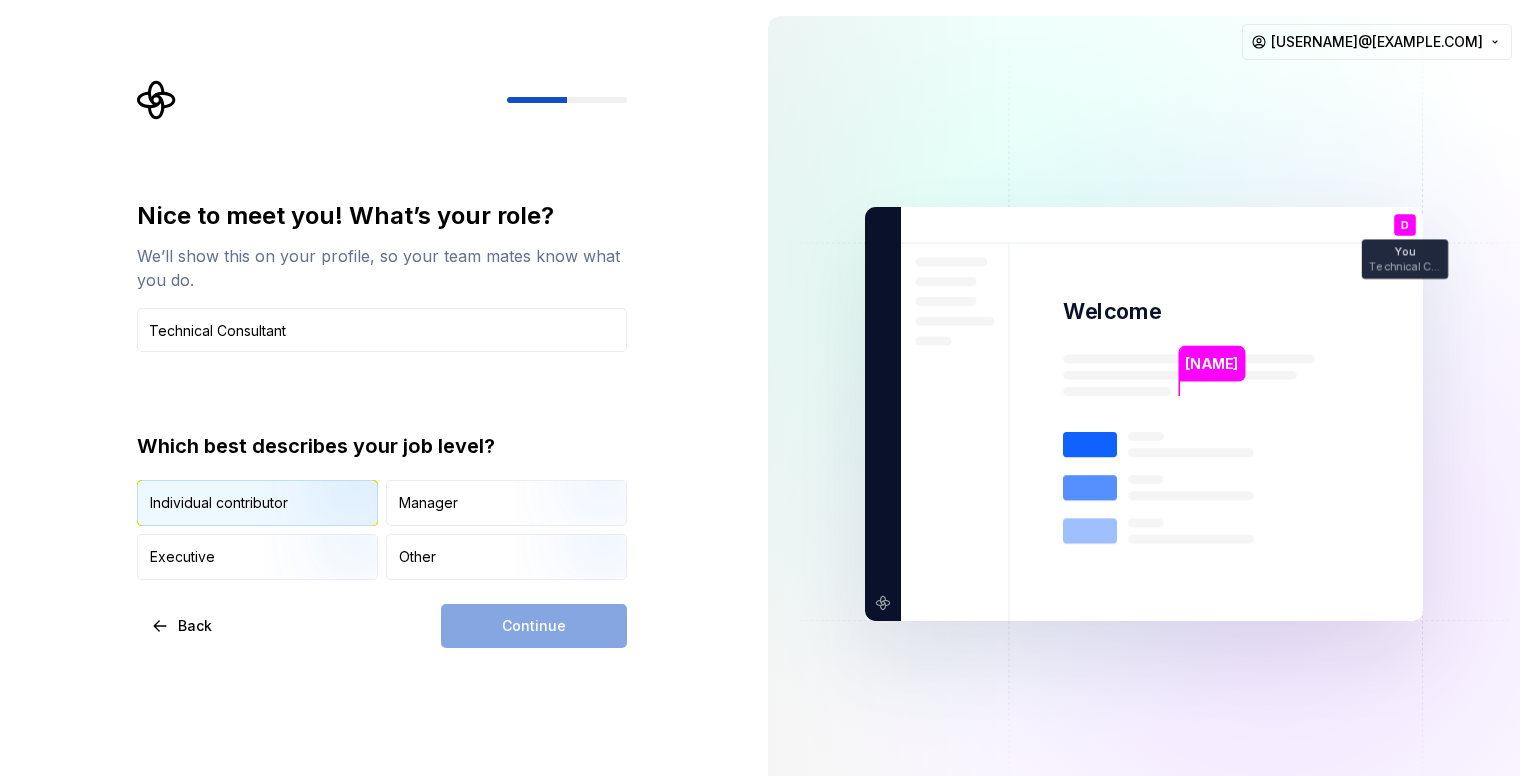 type on "Technical Consultant" 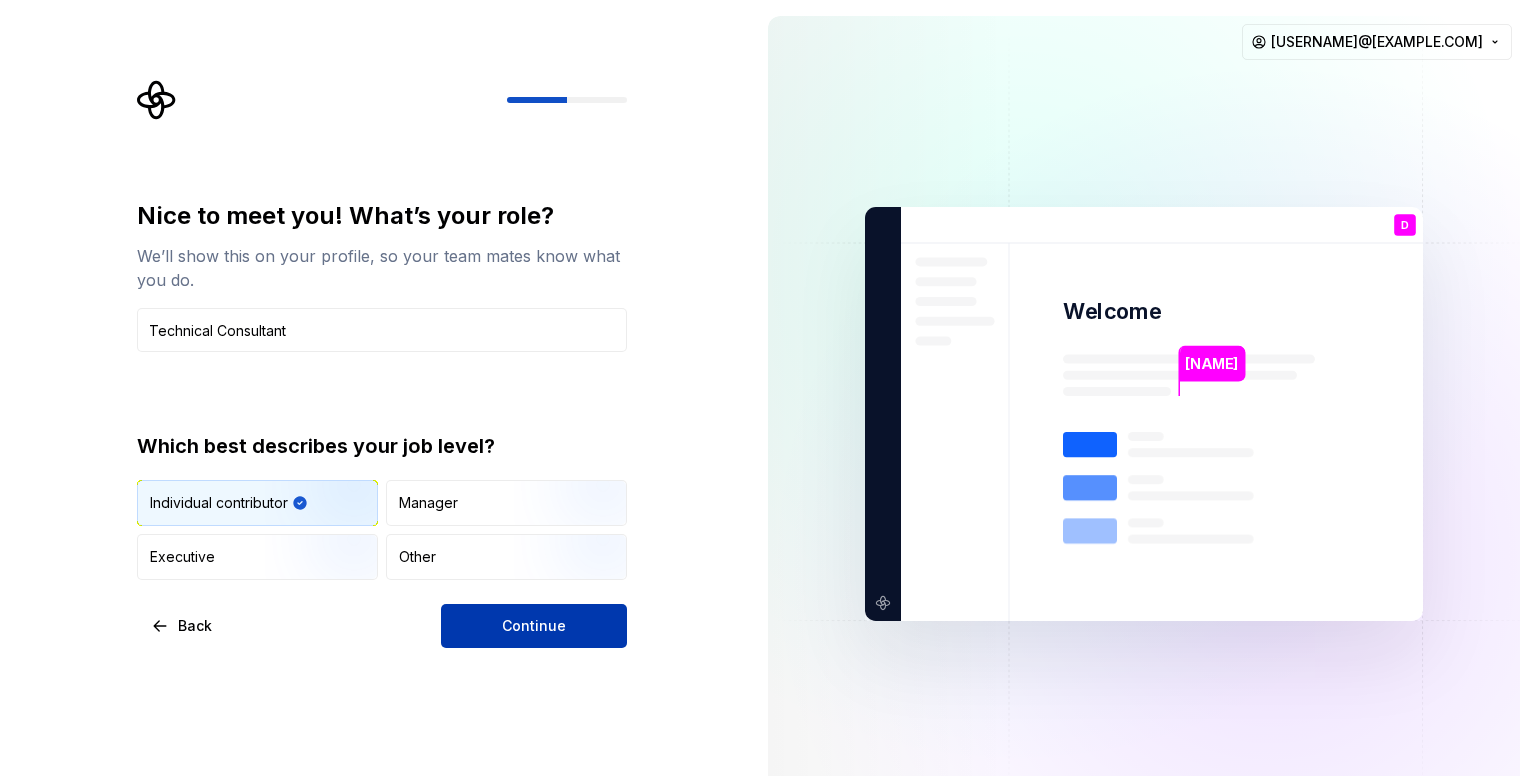 click on "Continue" at bounding box center (534, 626) 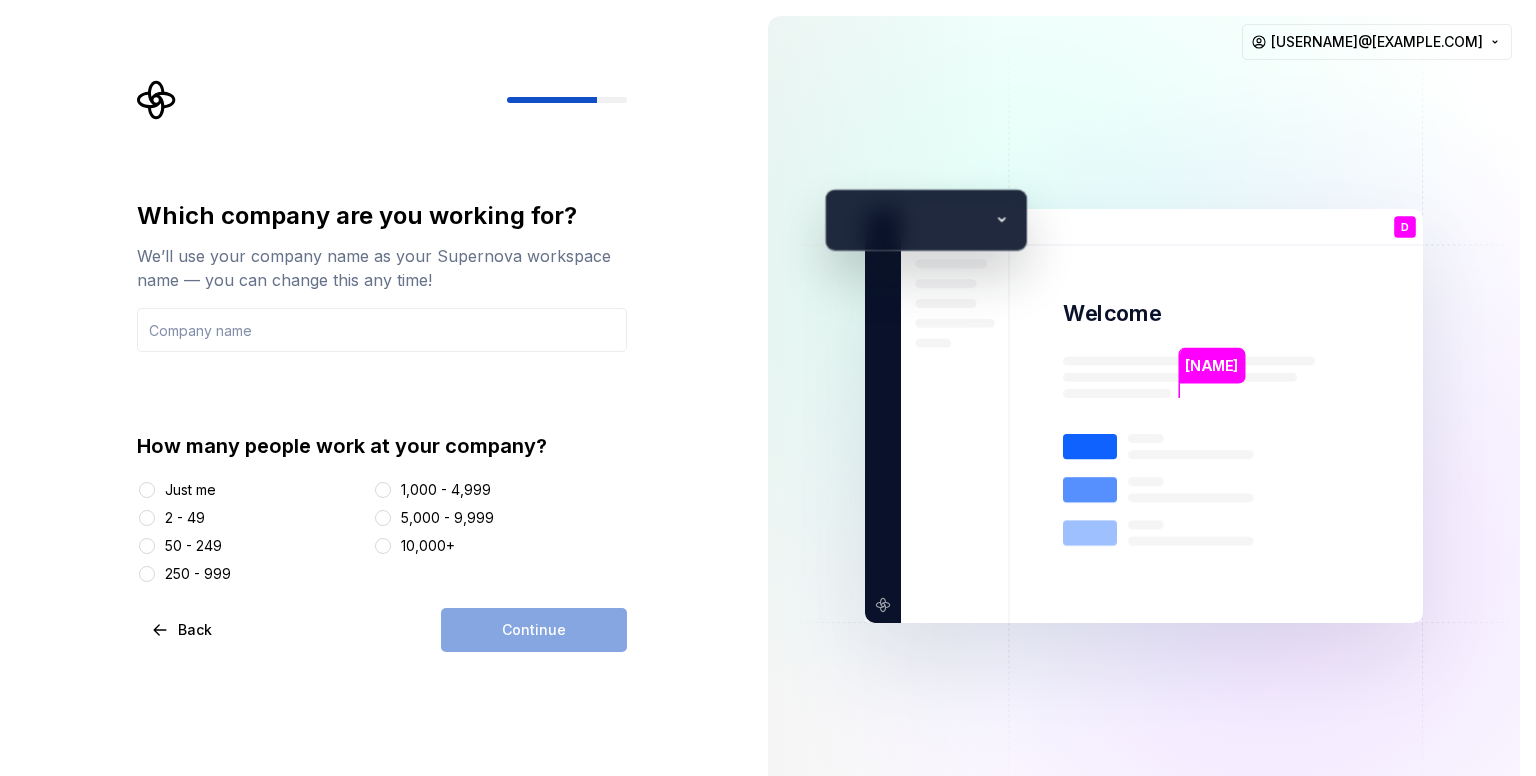 click on "2 - 49" at bounding box center [185, 518] 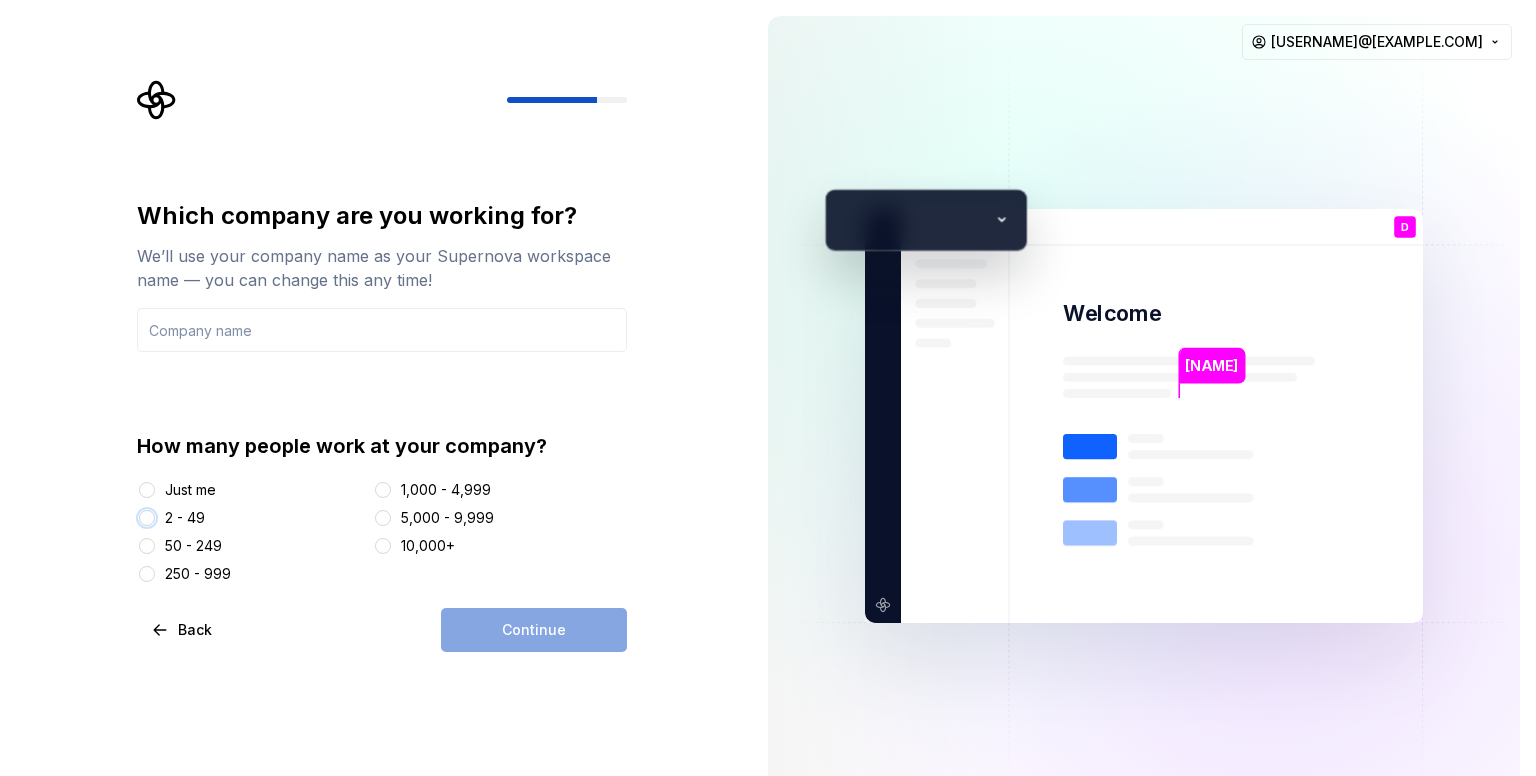 click on "2 - 49" at bounding box center (147, 518) 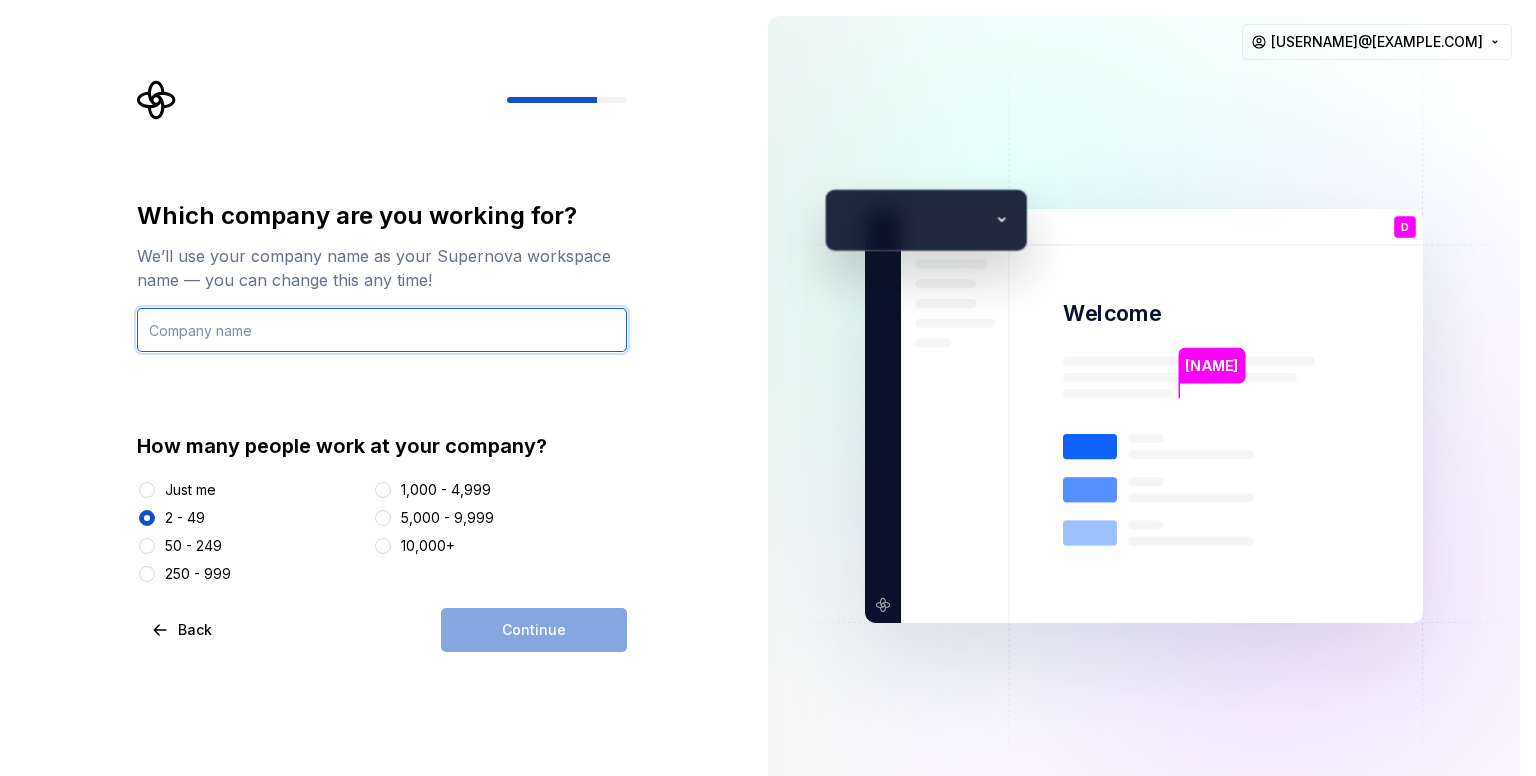 click at bounding box center (382, 330) 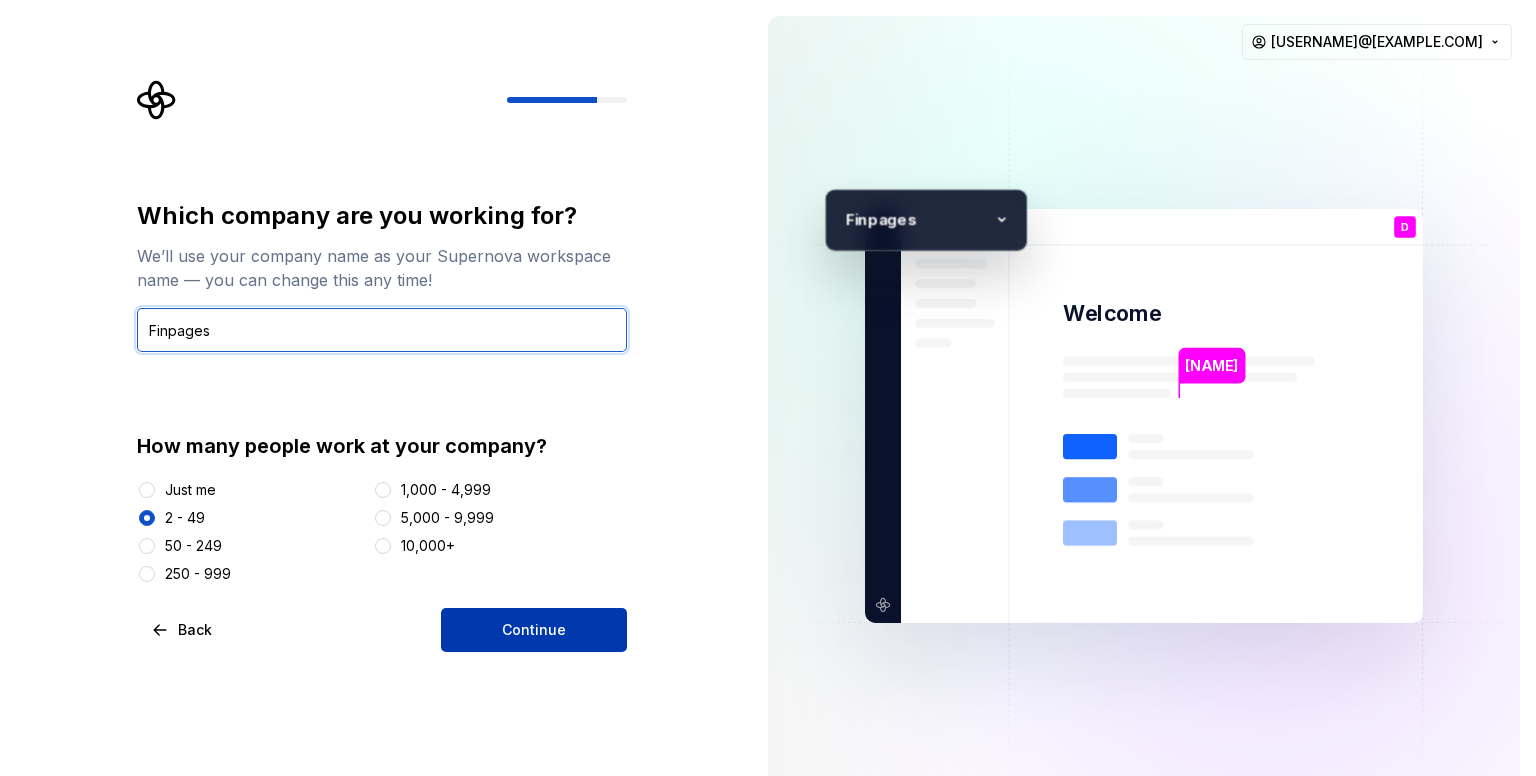 type on "Finpages" 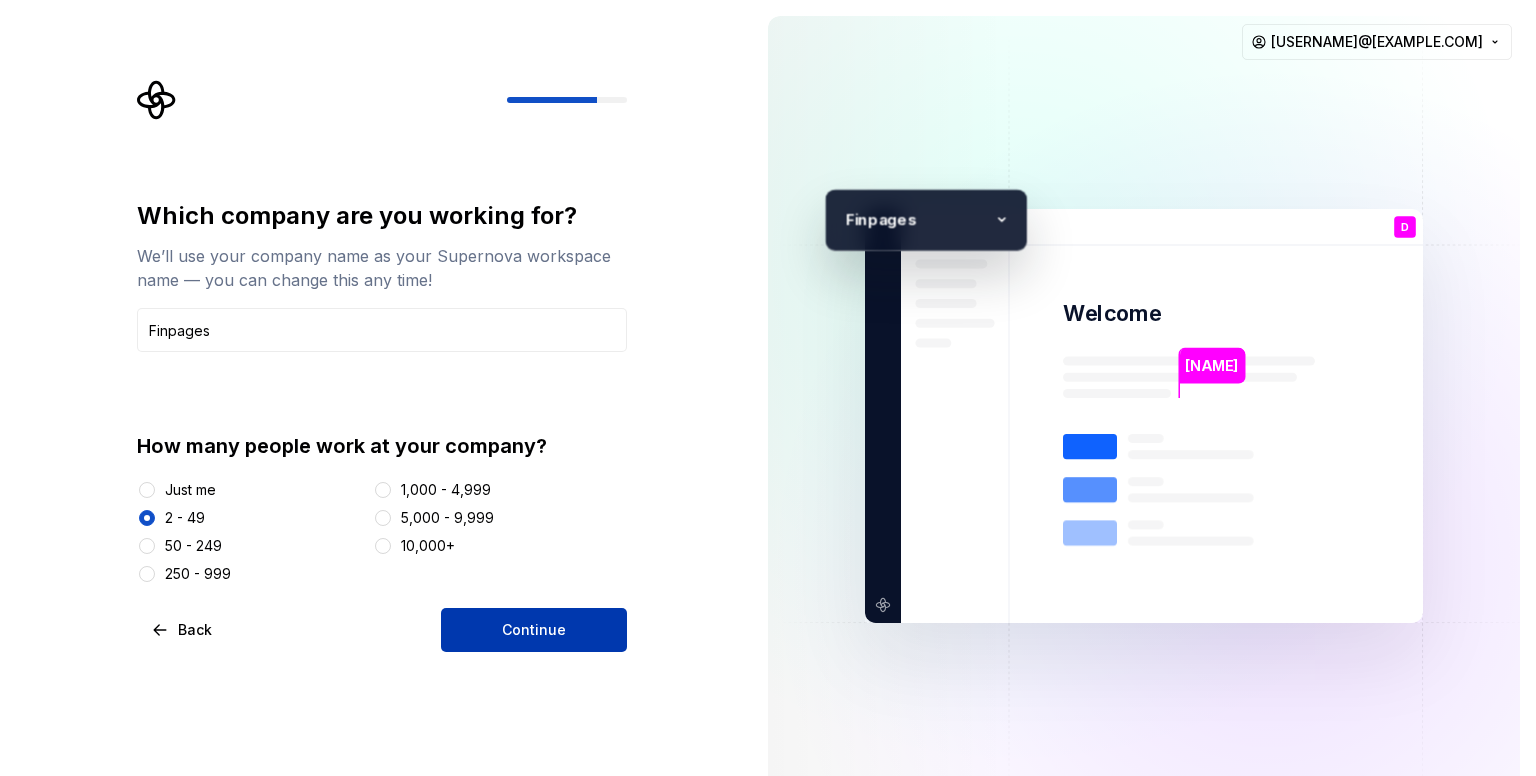click on "Continue" at bounding box center [534, 630] 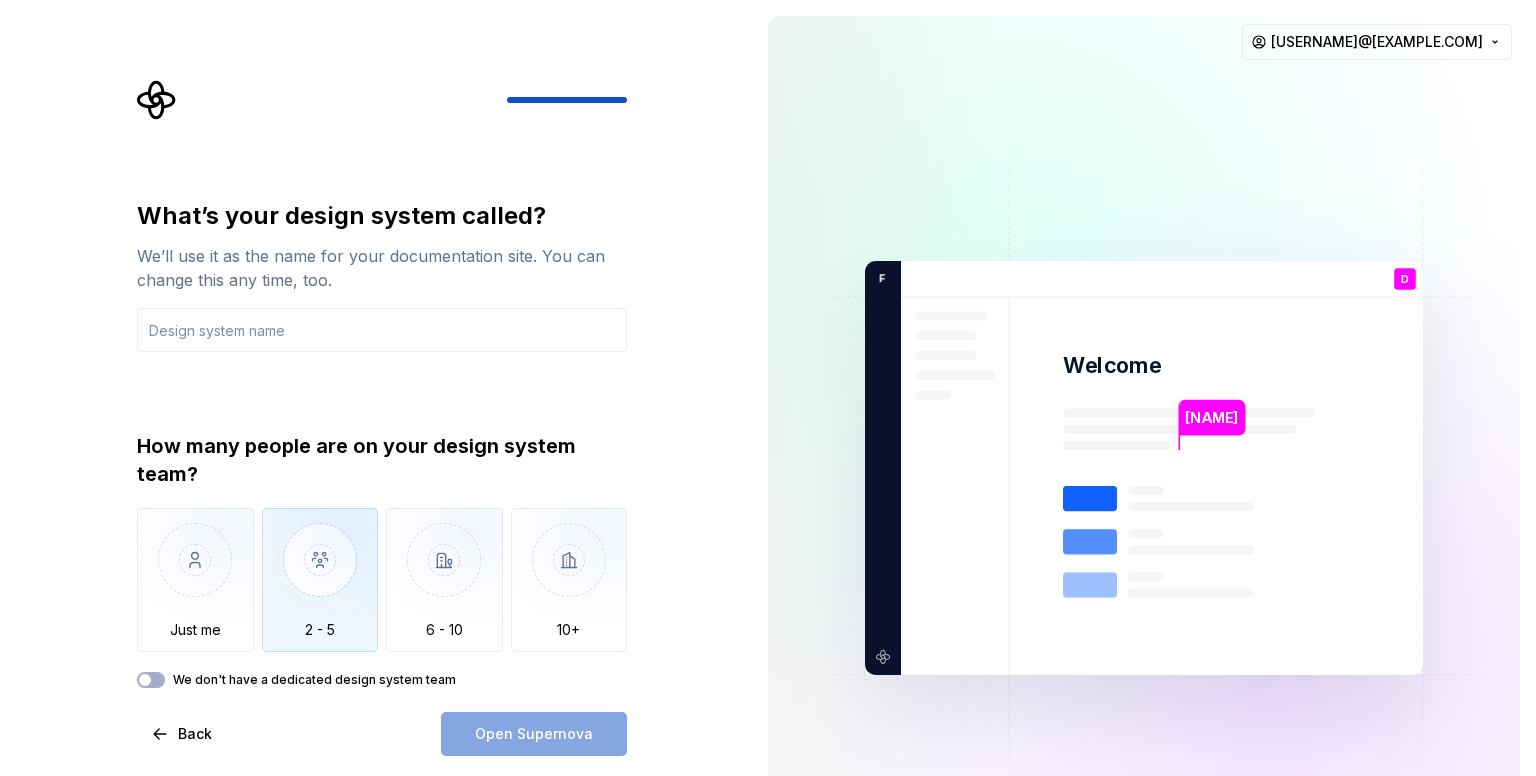 click at bounding box center (320, 575) 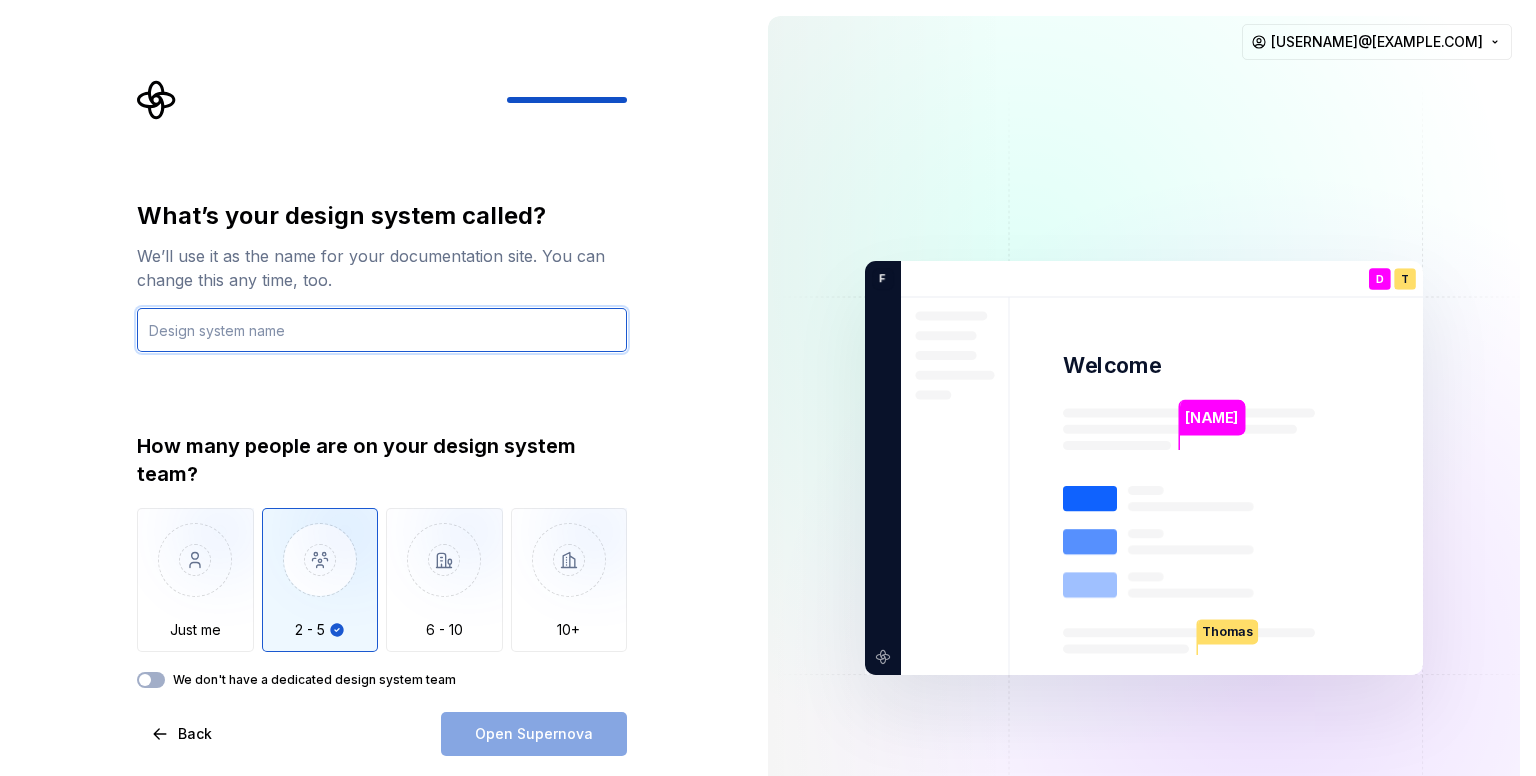 click at bounding box center (382, 330) 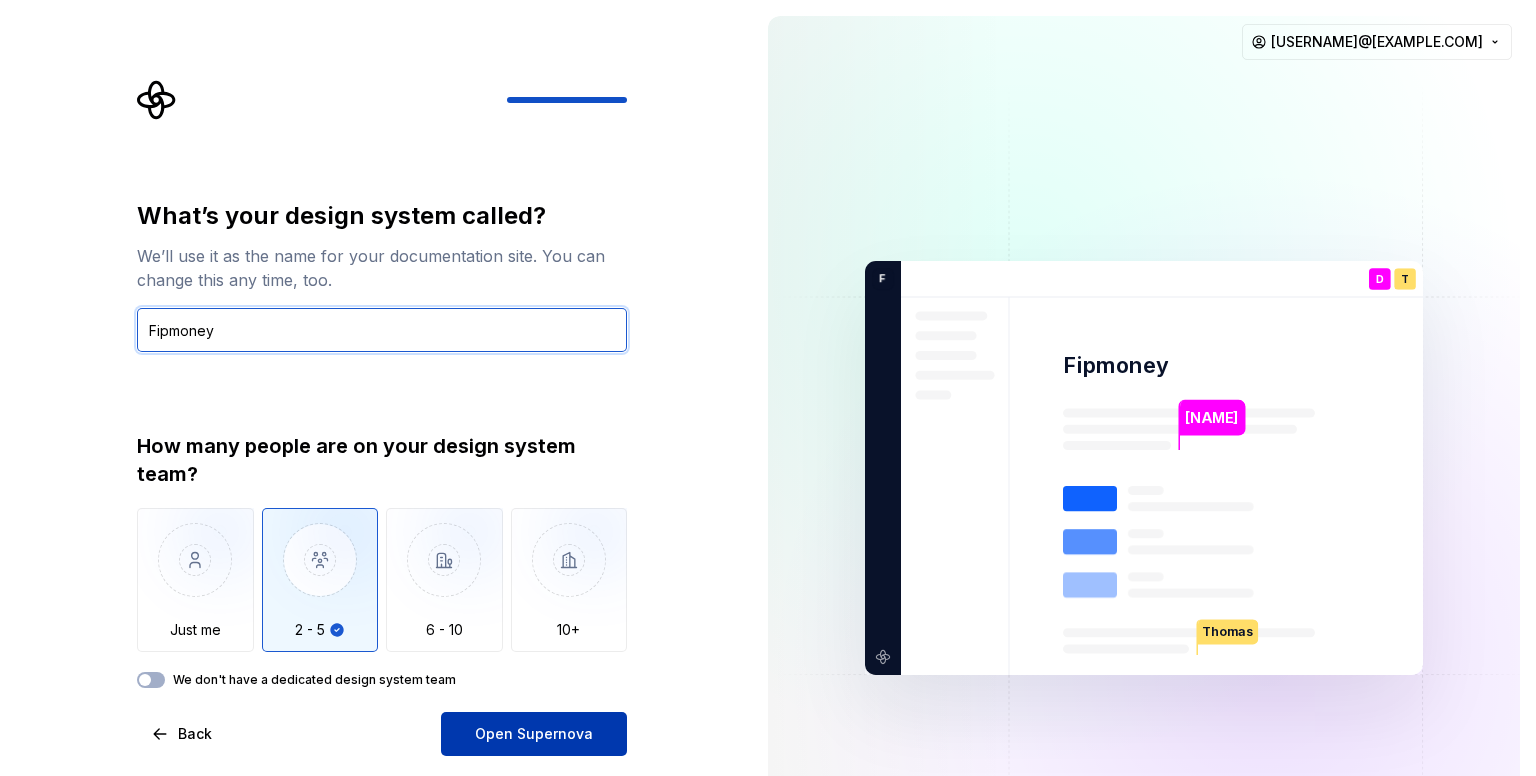 type on "Fipmoney" 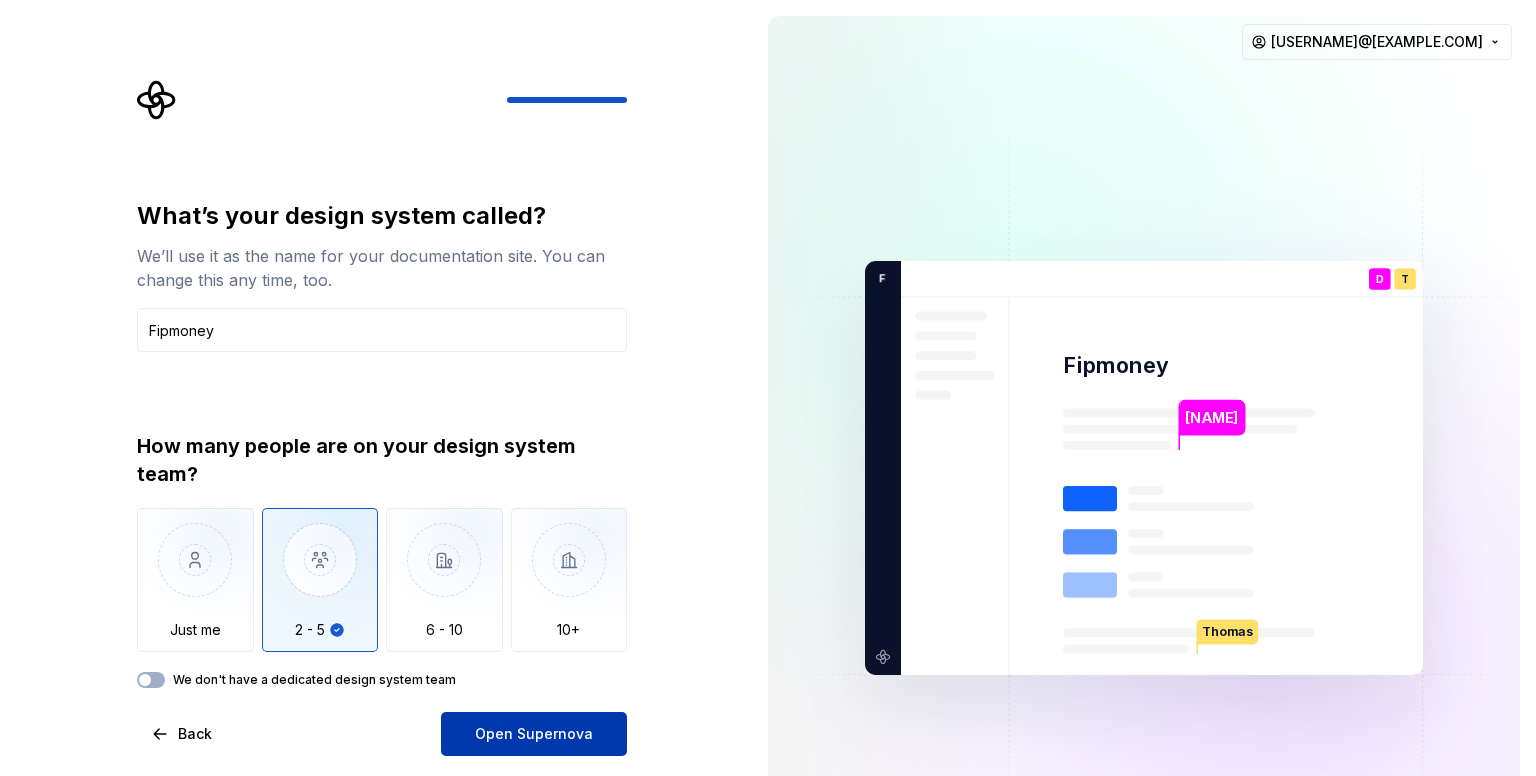 click on "Open Supernova" at bounding box center (534, 734) 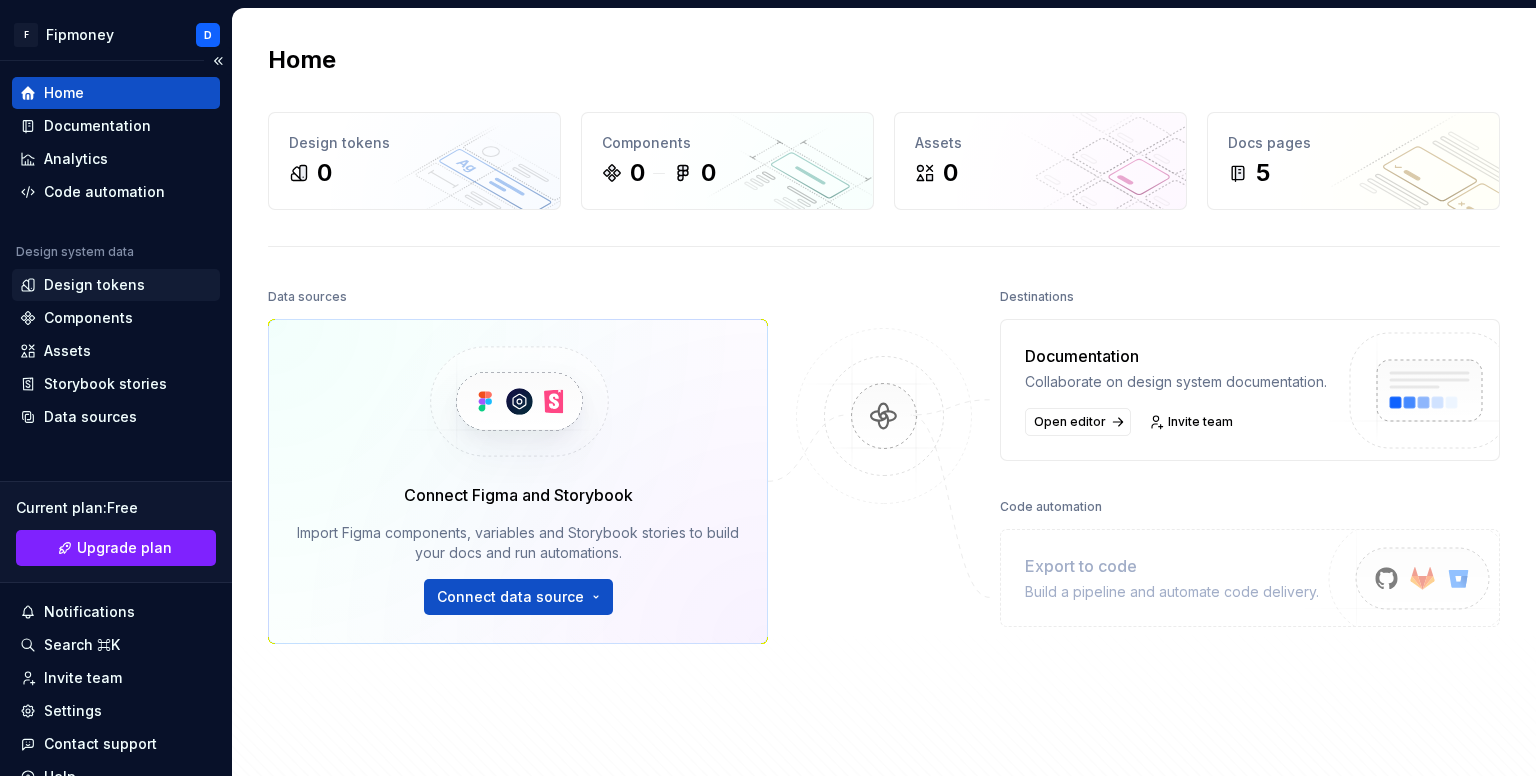 click on "Design tokens" at bounding box center (94, 285) 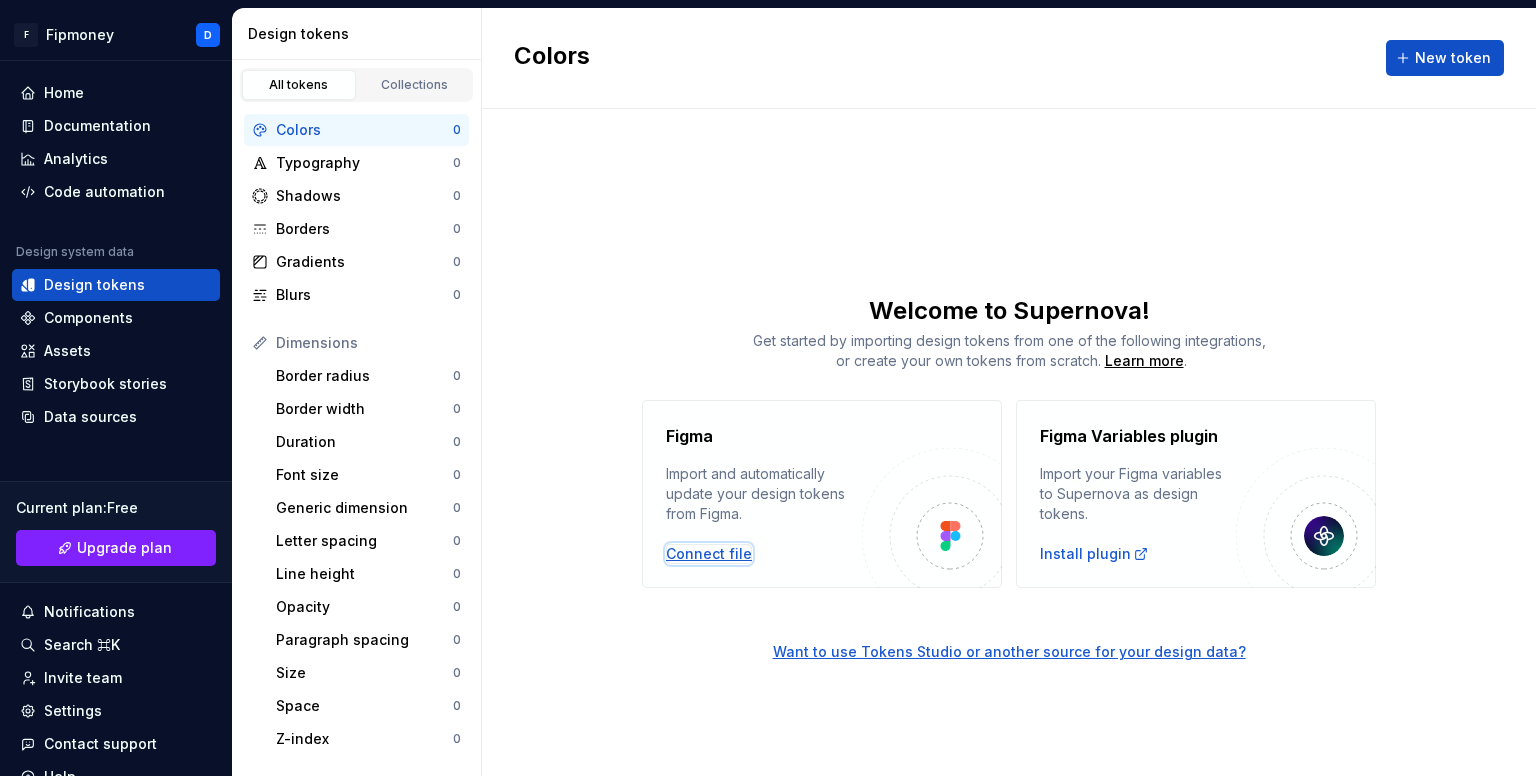 click on "Connect file" at bounding box center (709, 554) 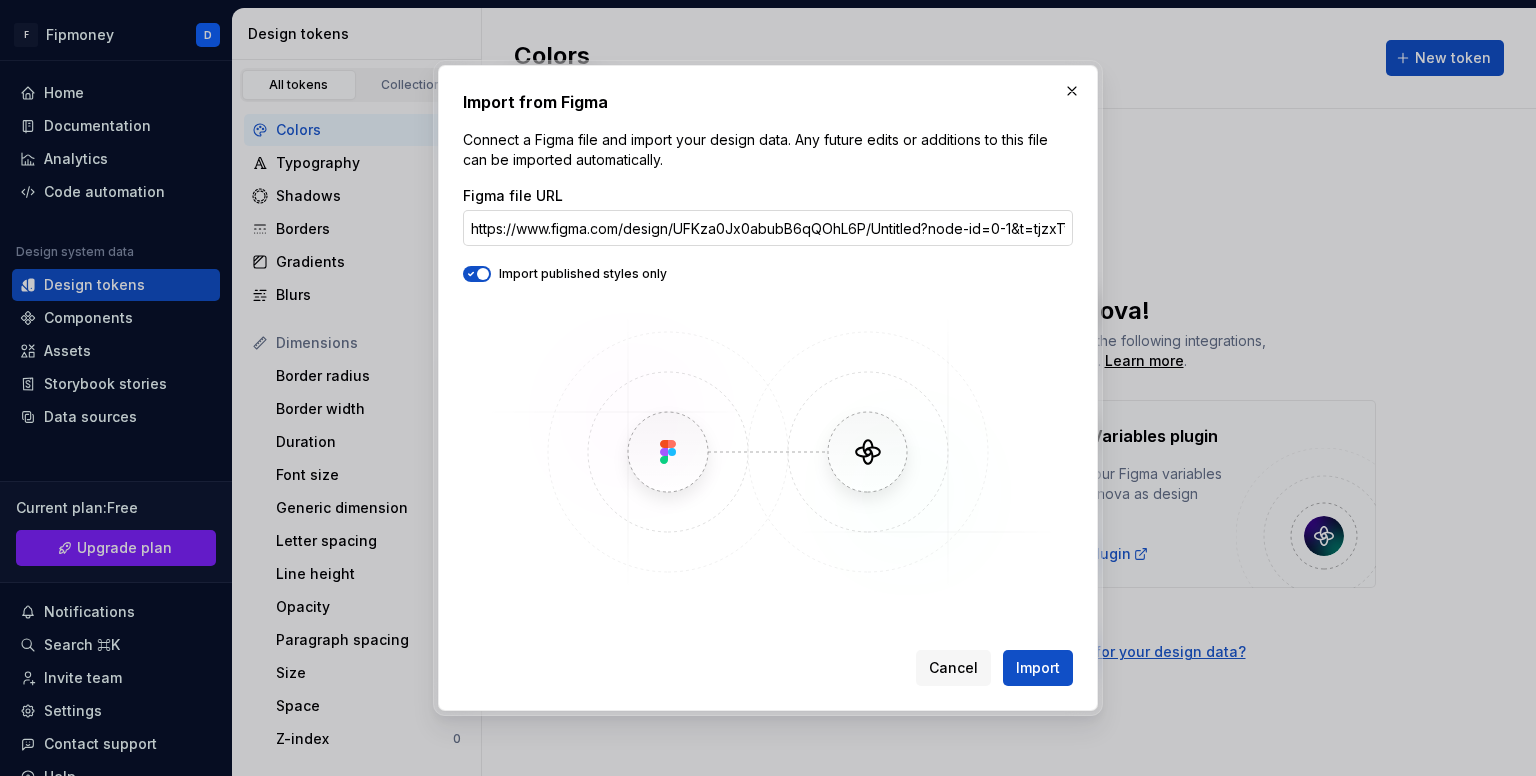 scroll, scrollTop: 0, scrollLeft: 116, axis: horizontal 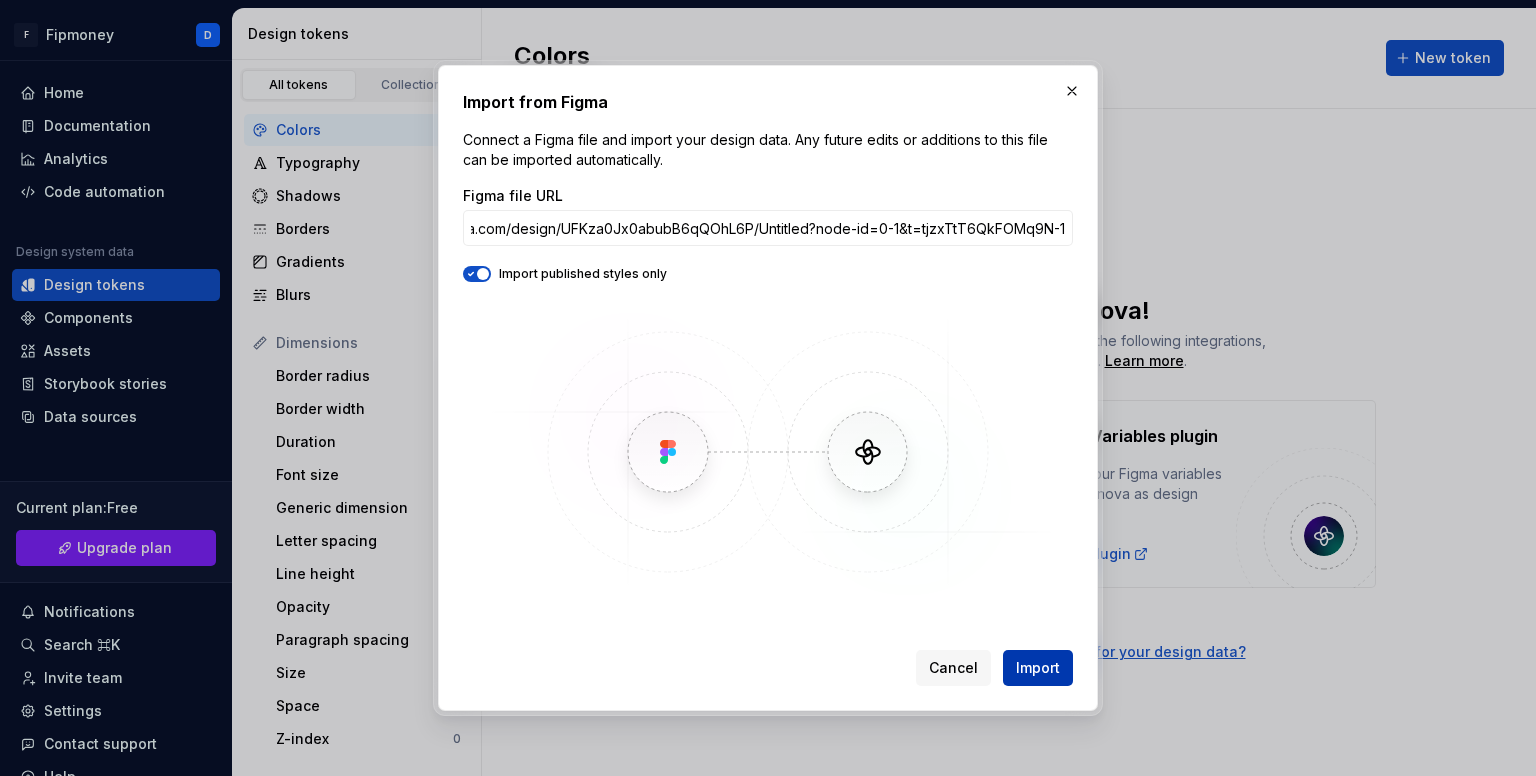type on "https://www.figma.com/design/UFKza0Jx0abubB6qQOhL6P/Untitled?node-id=0-1&t=tjzxTtT6QkFOMq9N-1" 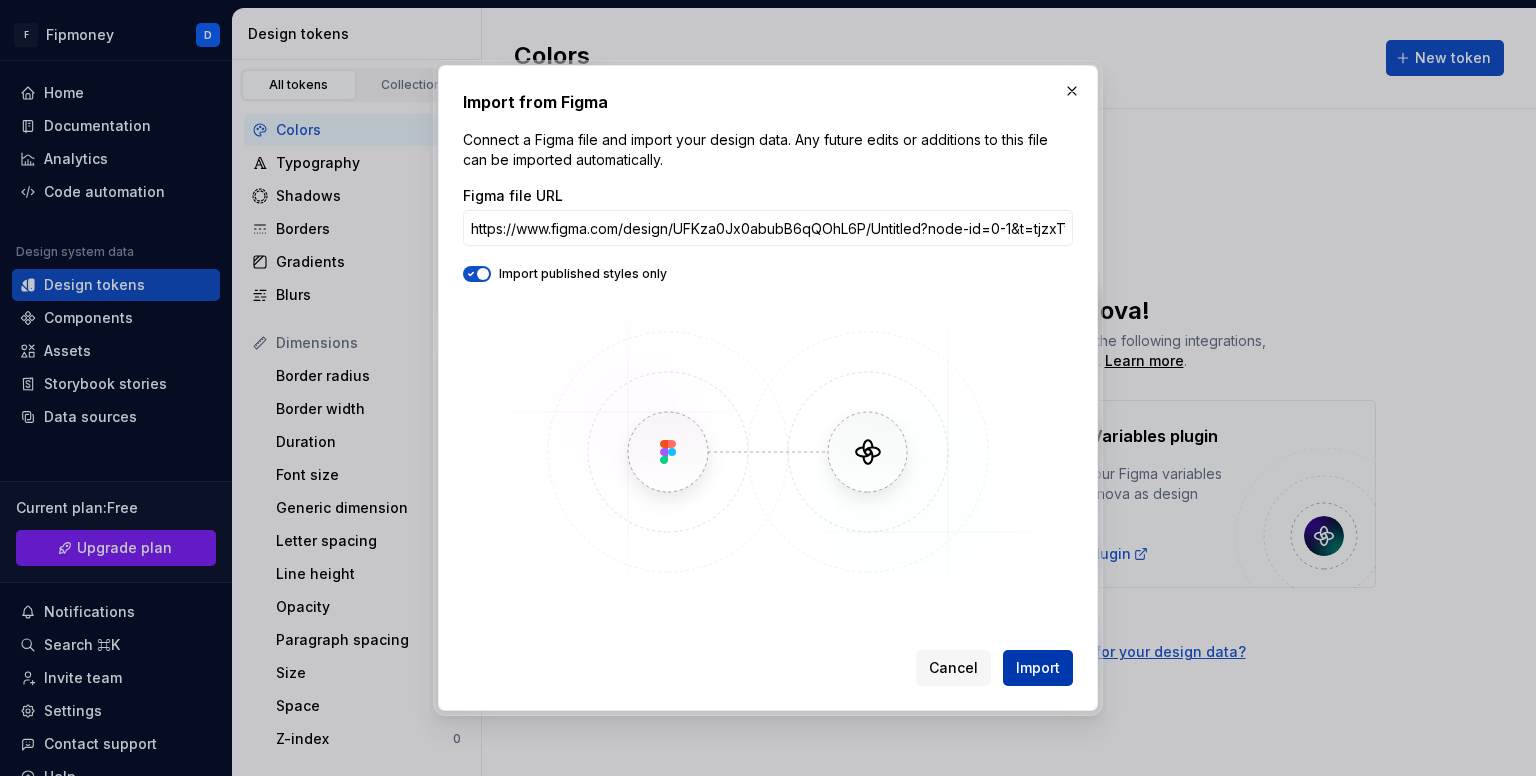 click on "Import" at bounding box center (1038, 668) 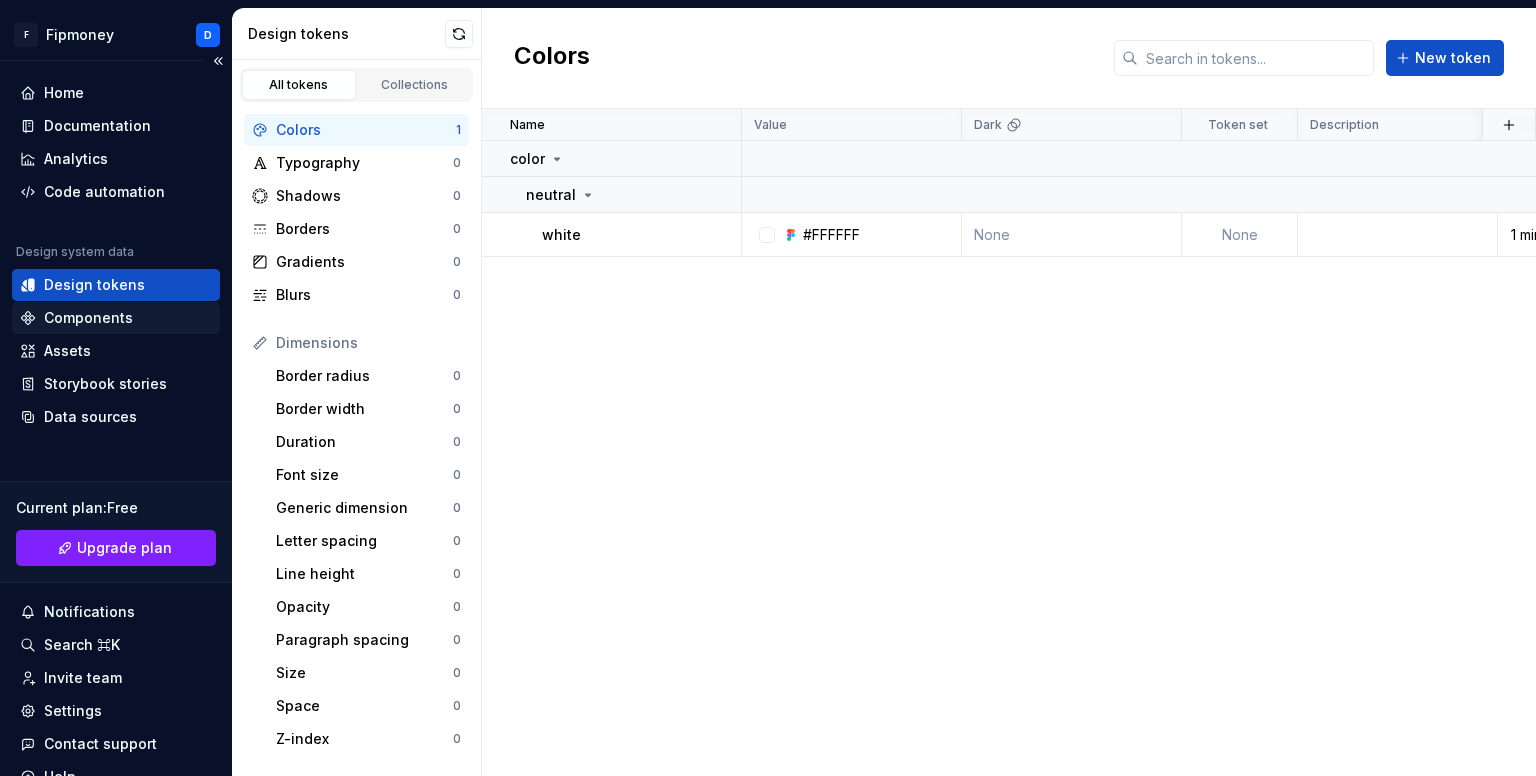 click on "Components" at bounding box center (88, 318) 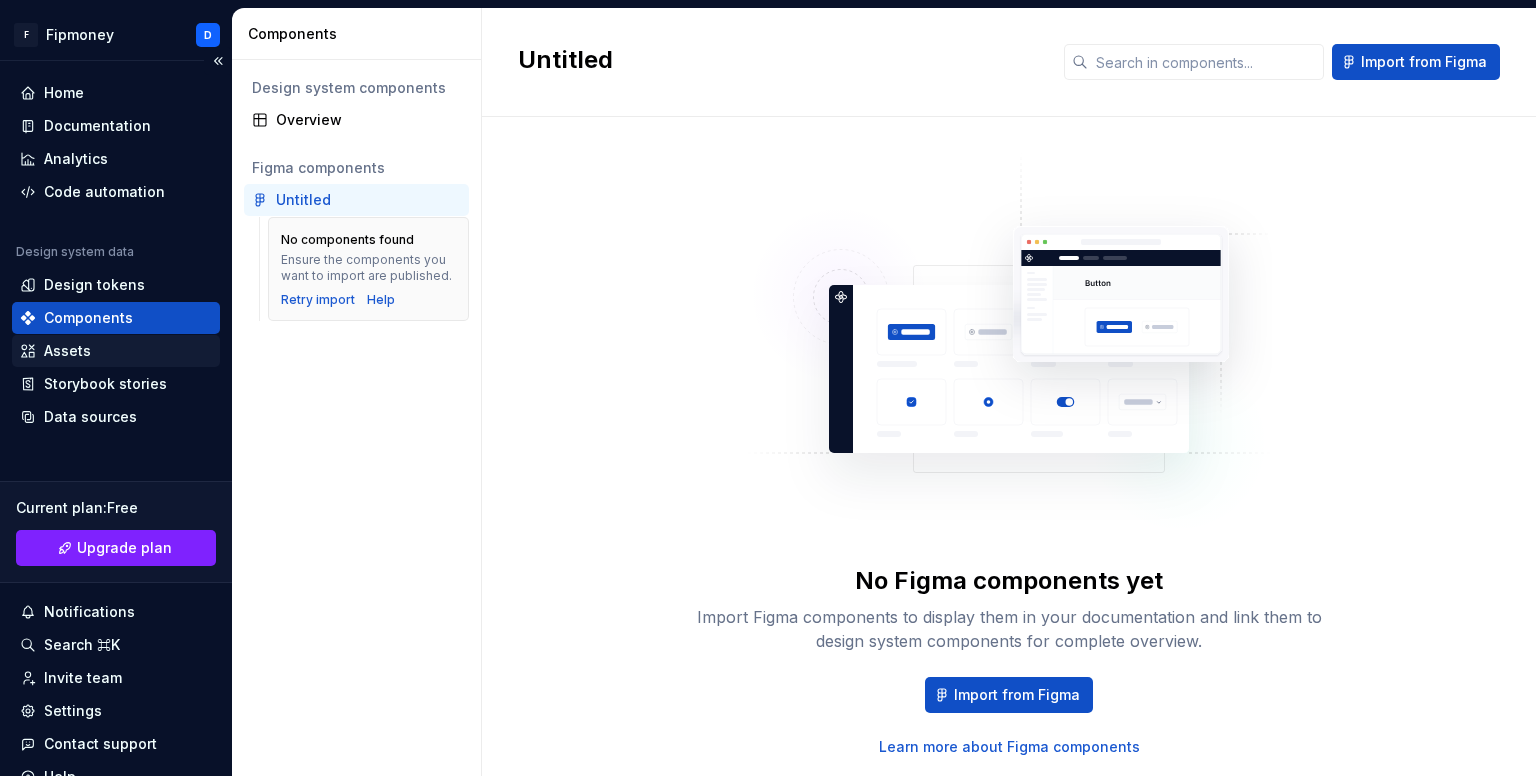 click on "Assets" at bounding box center [116, 351] 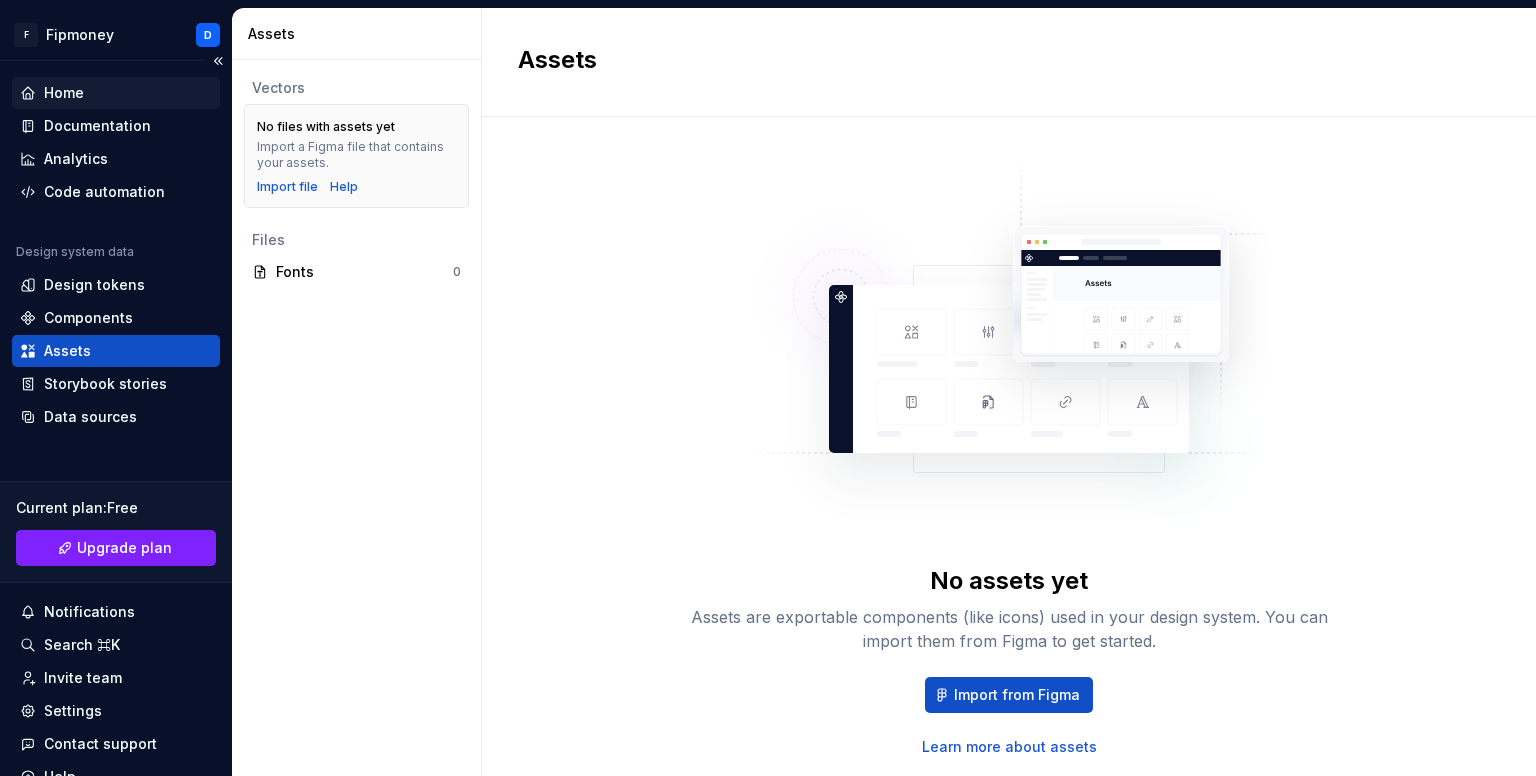 click on "Home" at bounding box center [116, 93] 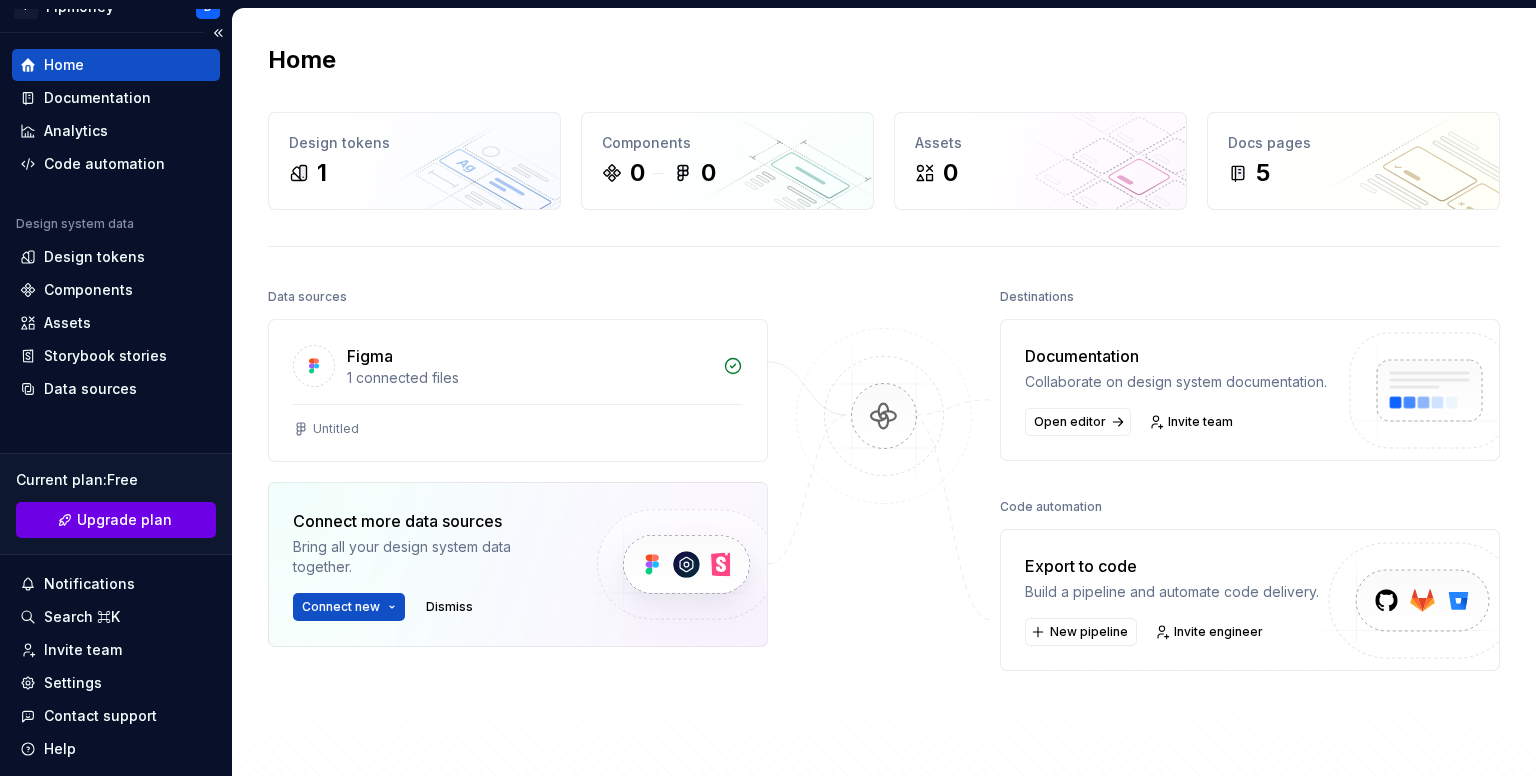 scroll, scrollTop: 0, scrollLeft: 0, axis: both 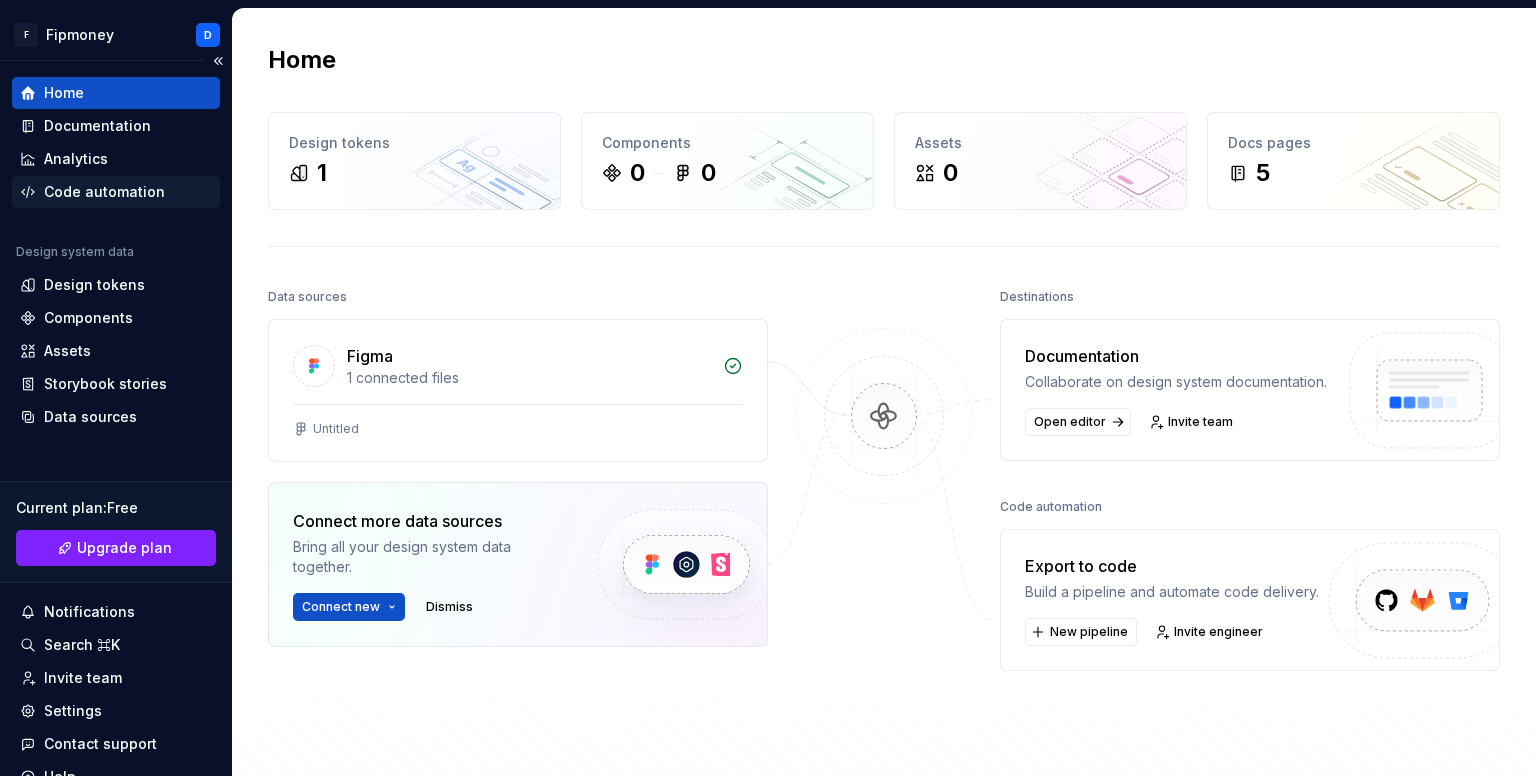 click on "Code automation" at bounding box center [104, 192] 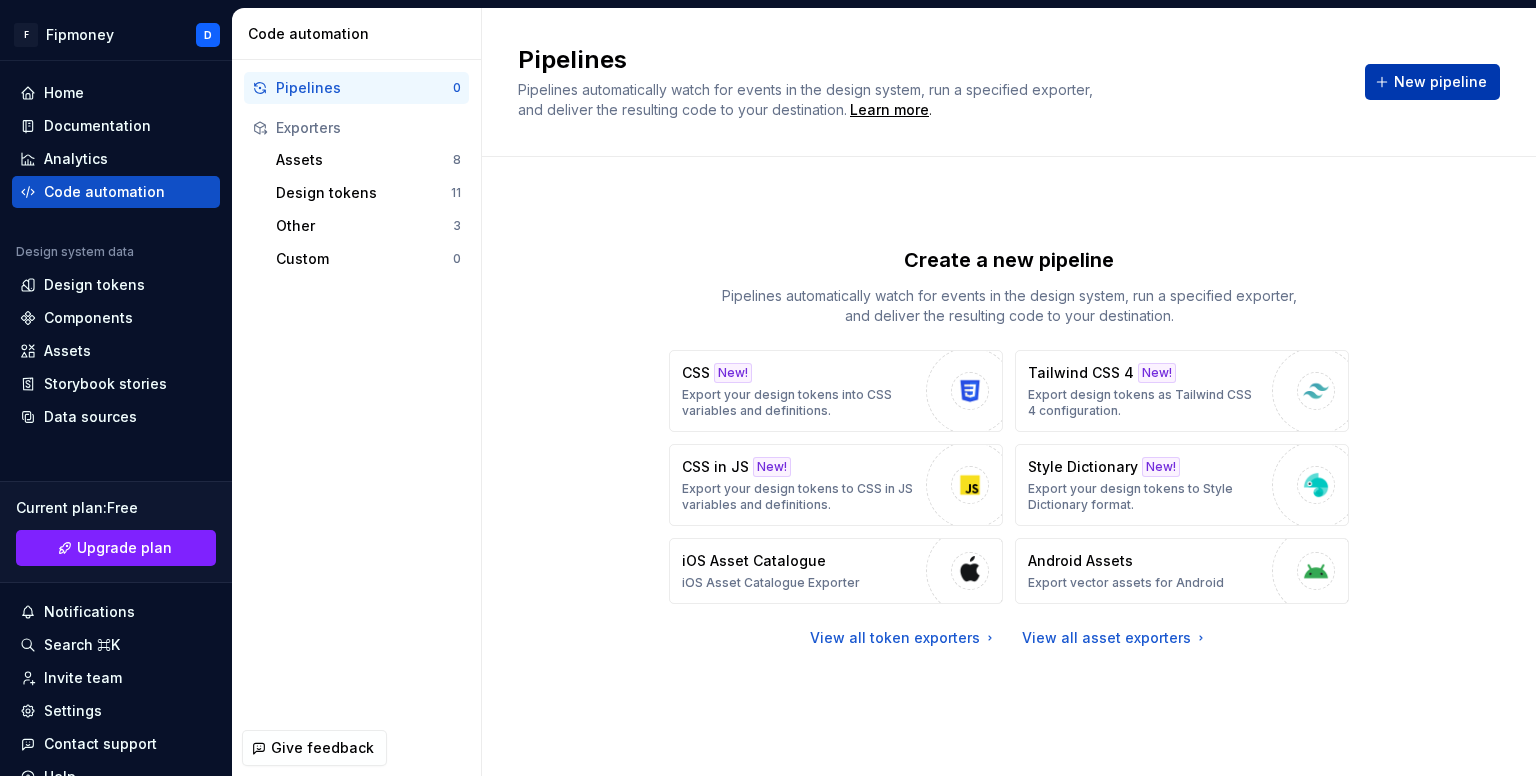 click on "New pipeline" at bounding box center [1440, 82] 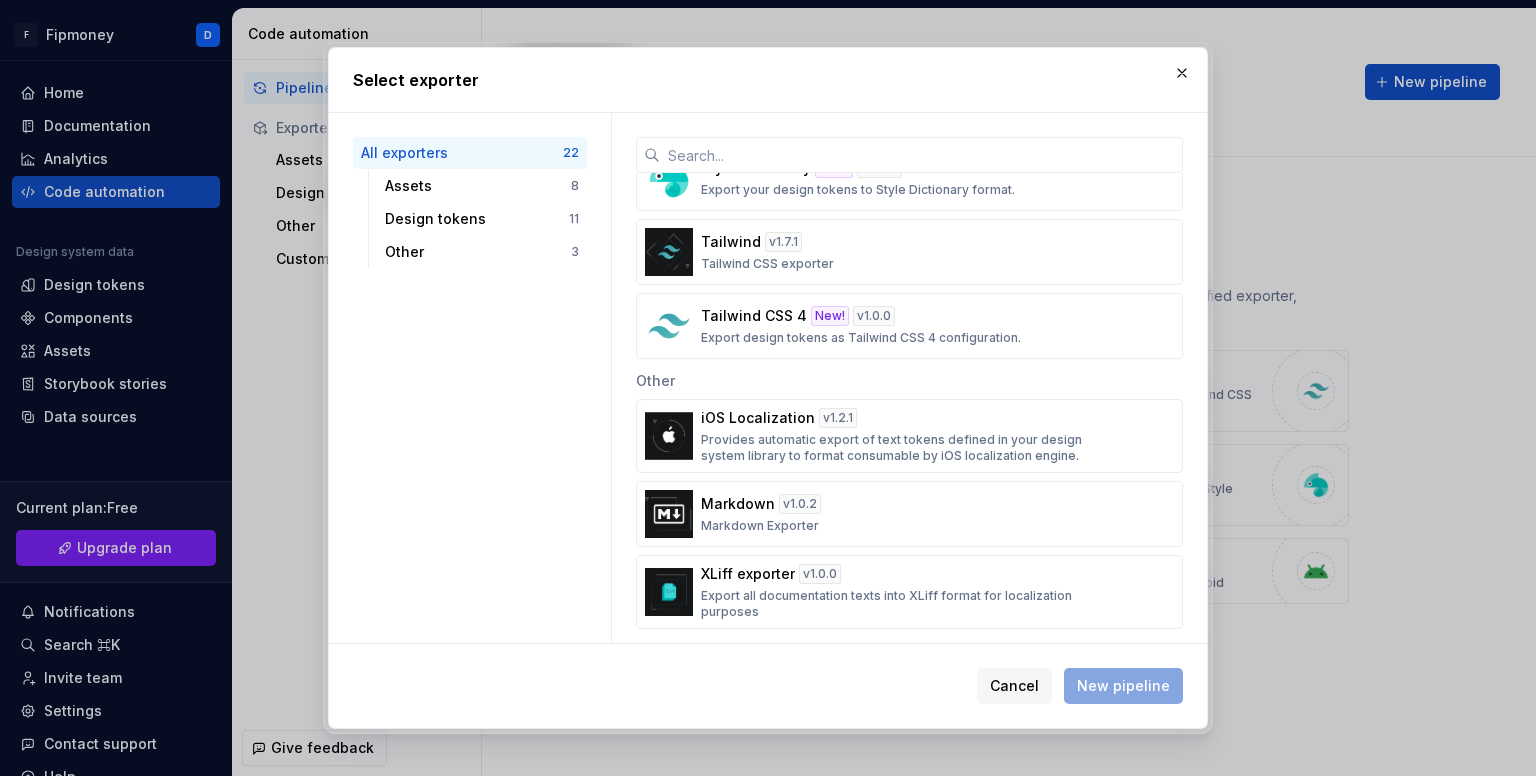 scroll, scrollTop: 692, scrollLeft: 0, axis: vertical 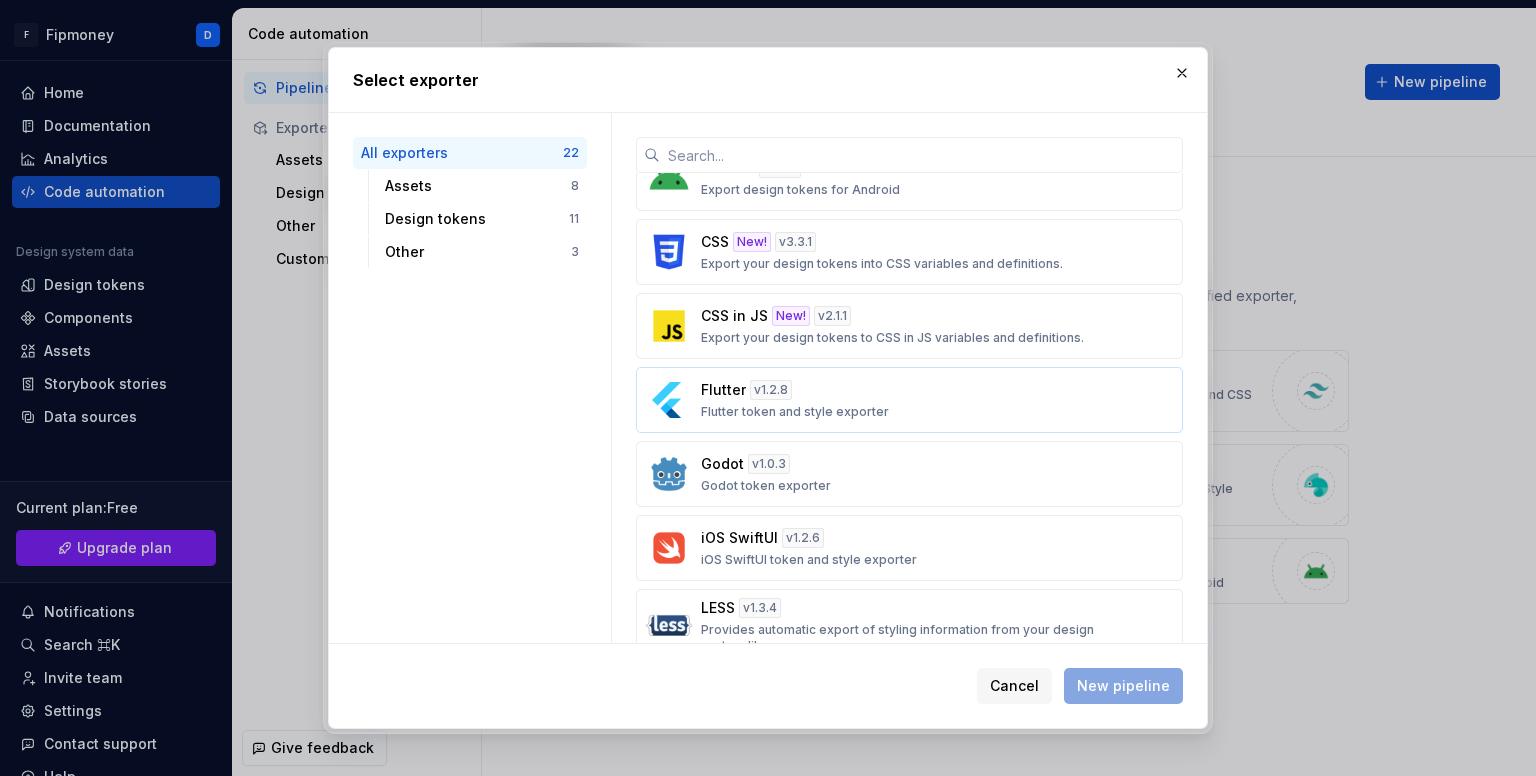 click on "Flutter v 1.2.8 Flutter token and style exporter" at bounding box center (903, 400) 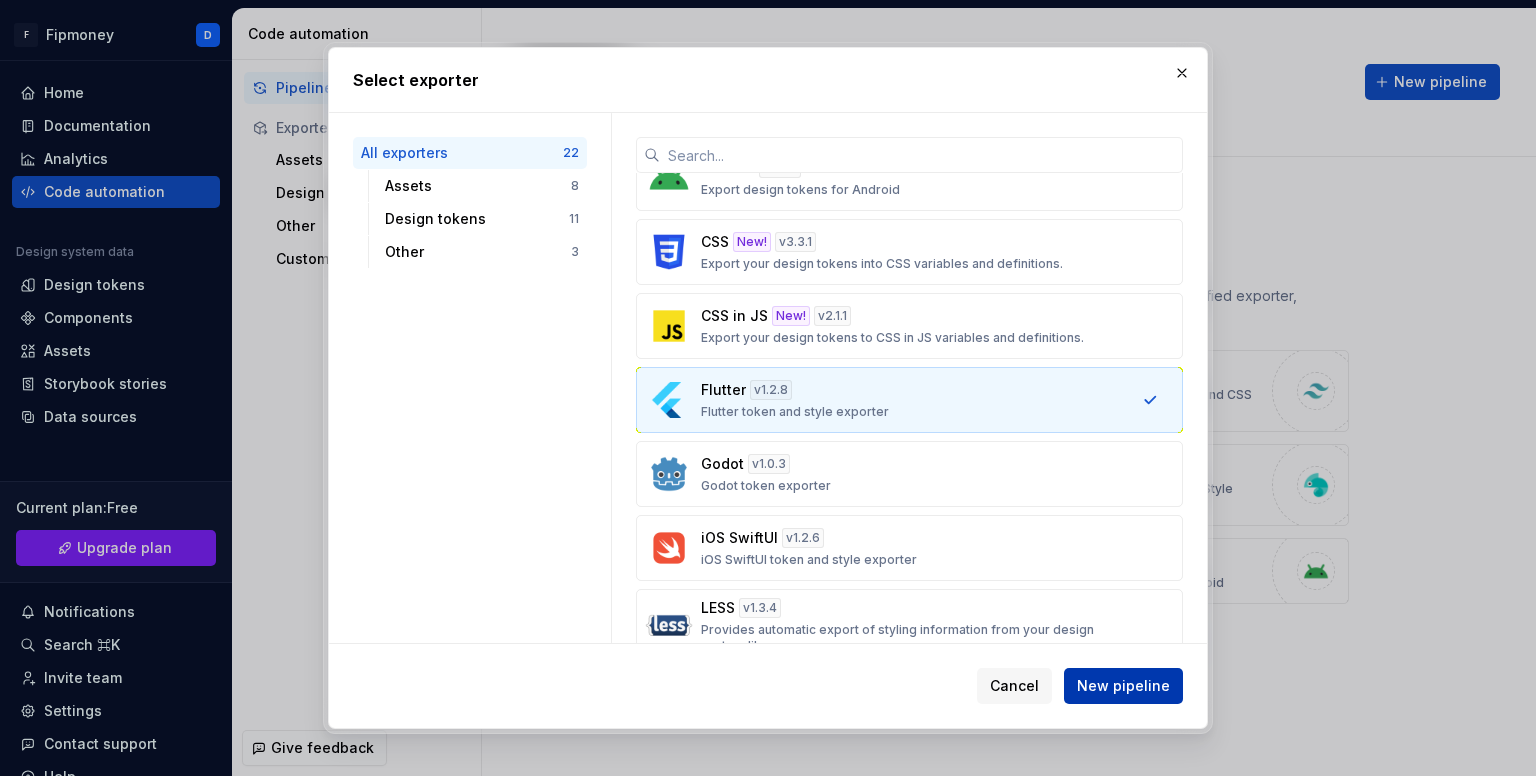 click on "New pipeline" at bounding box center [1123, 686] 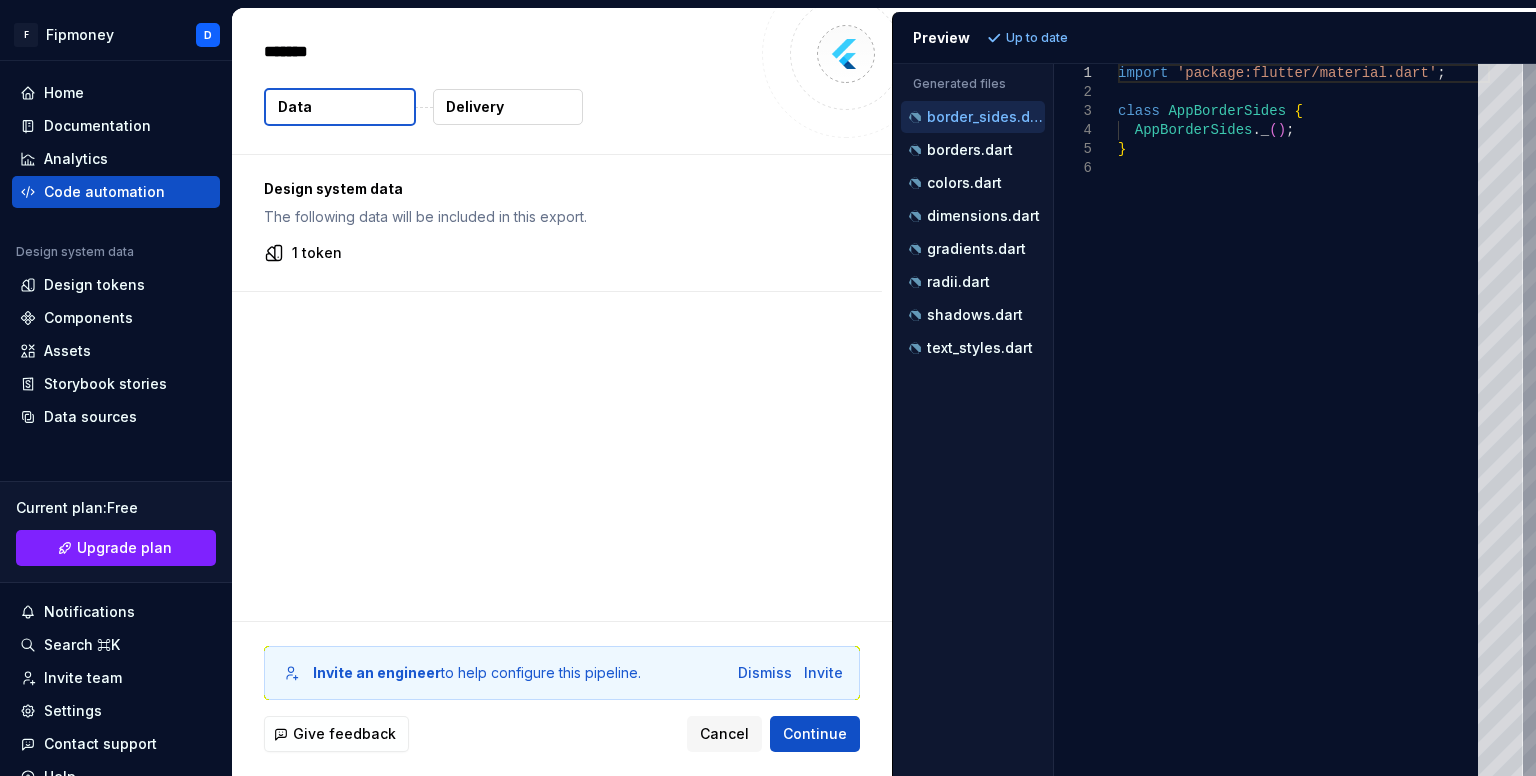 click on "Data" at bounding box center [340, 107] 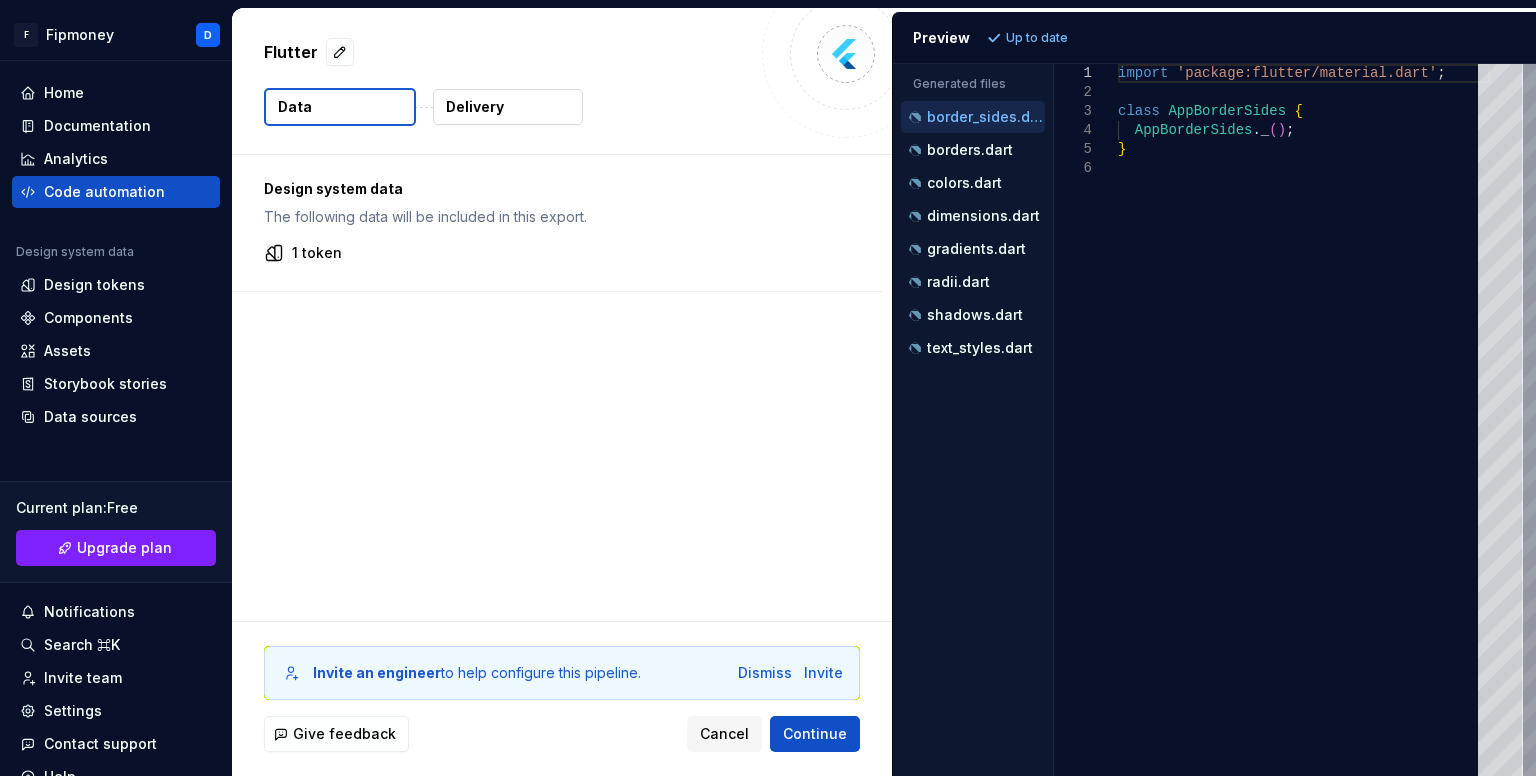 click on "Delivery" at bounding box center [508, 107] 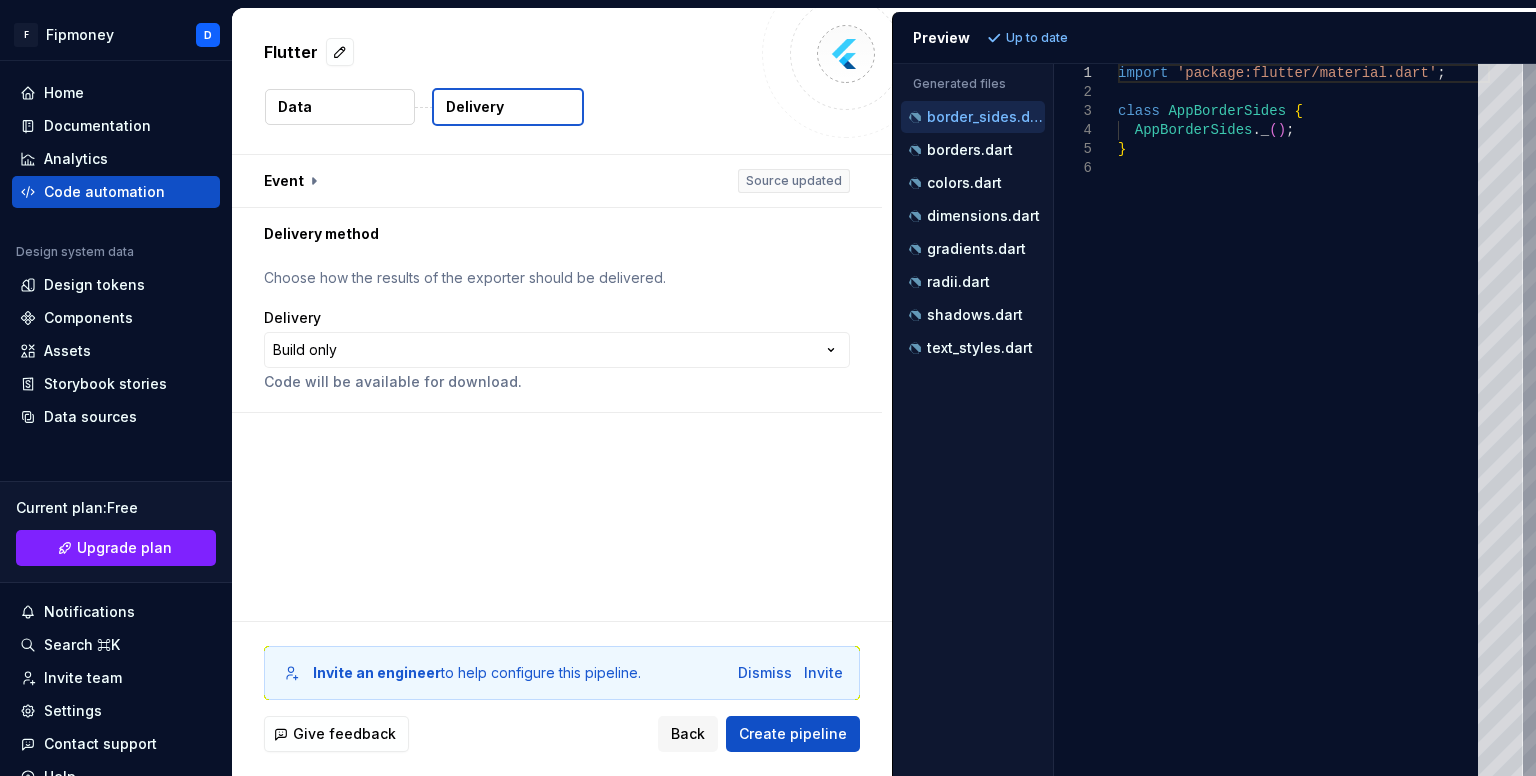 click on "Data" at bounding box center (340, 107) 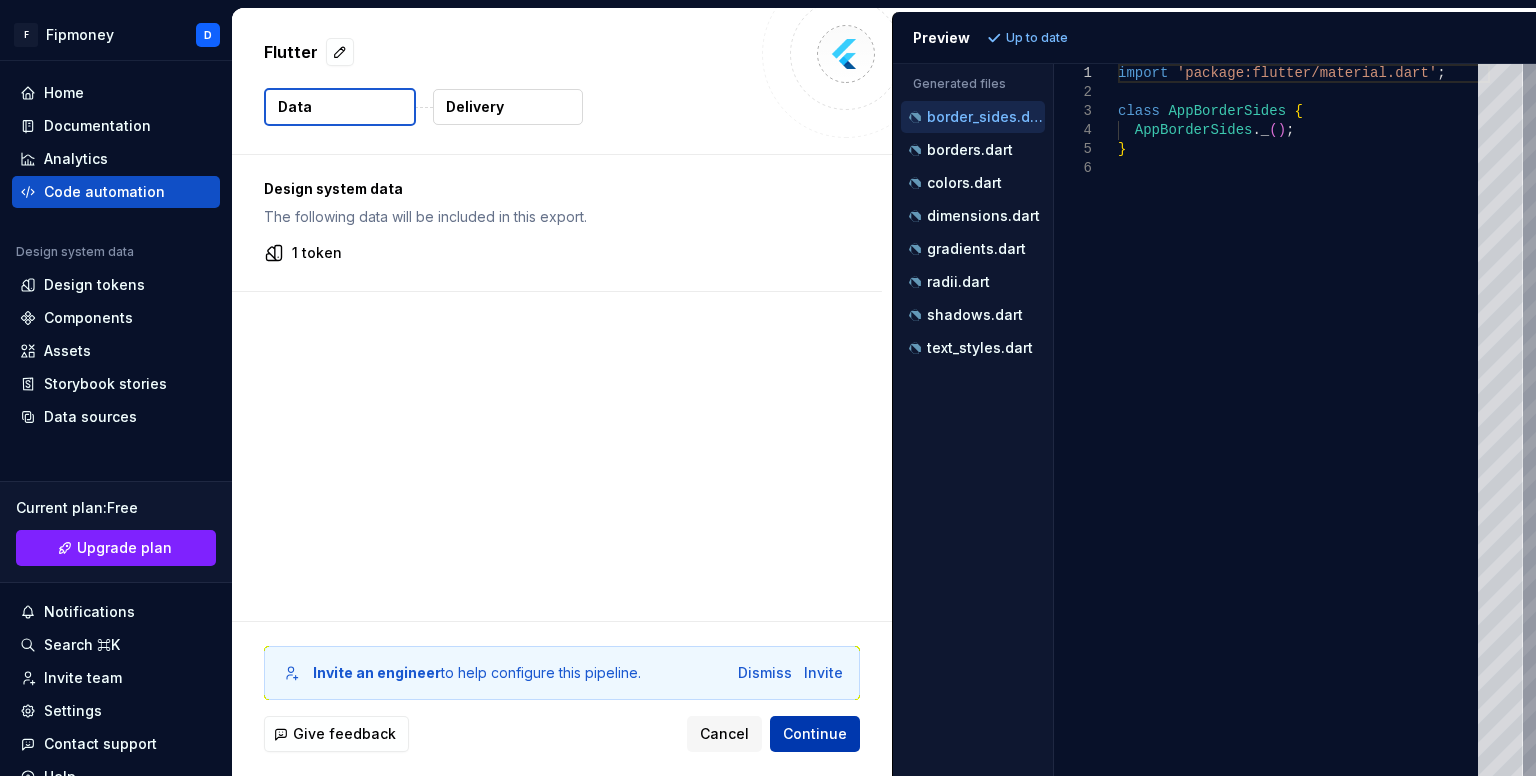 click on "Continue" at bounding box center [815, 734] 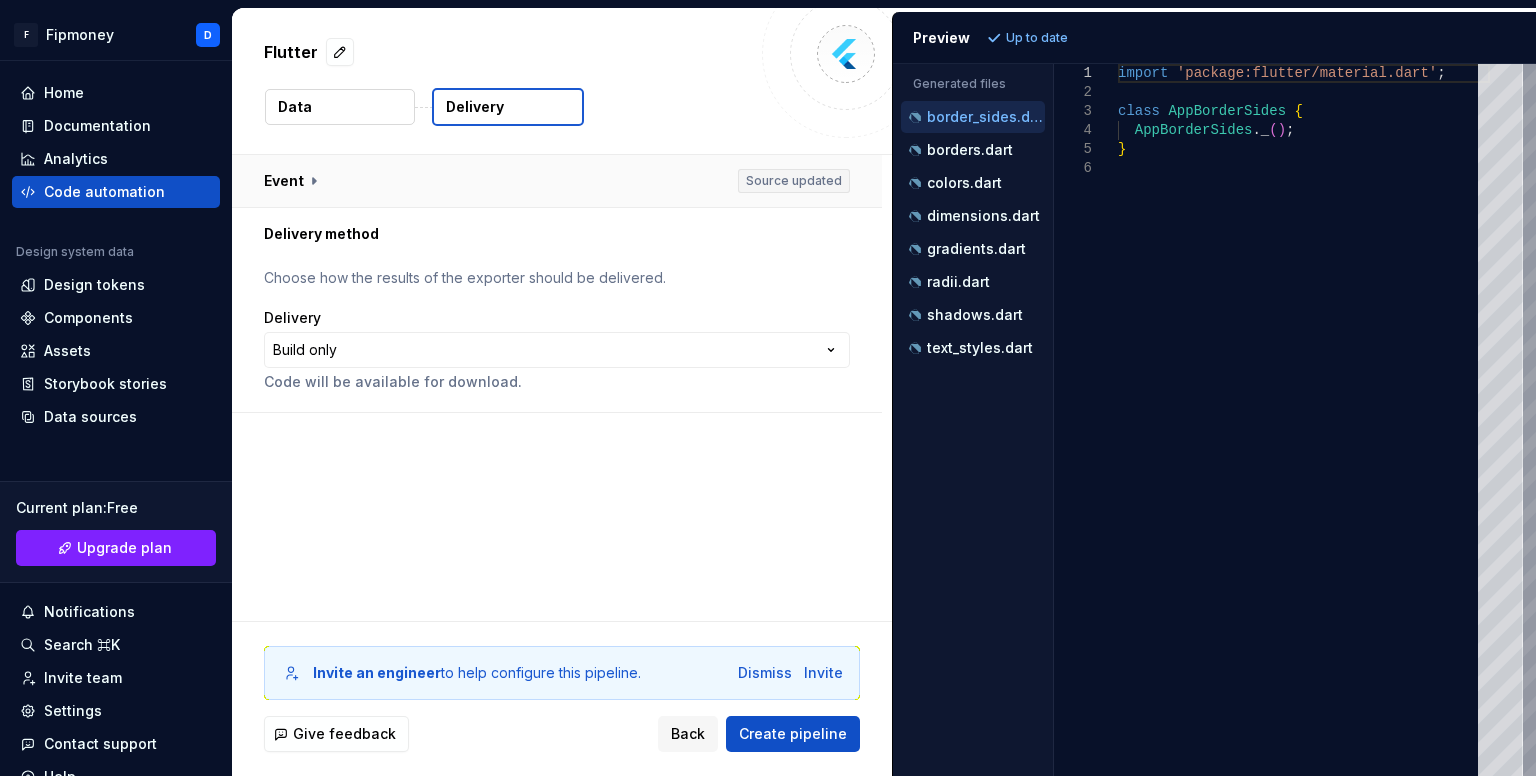 click at bounding box center (557, 181) 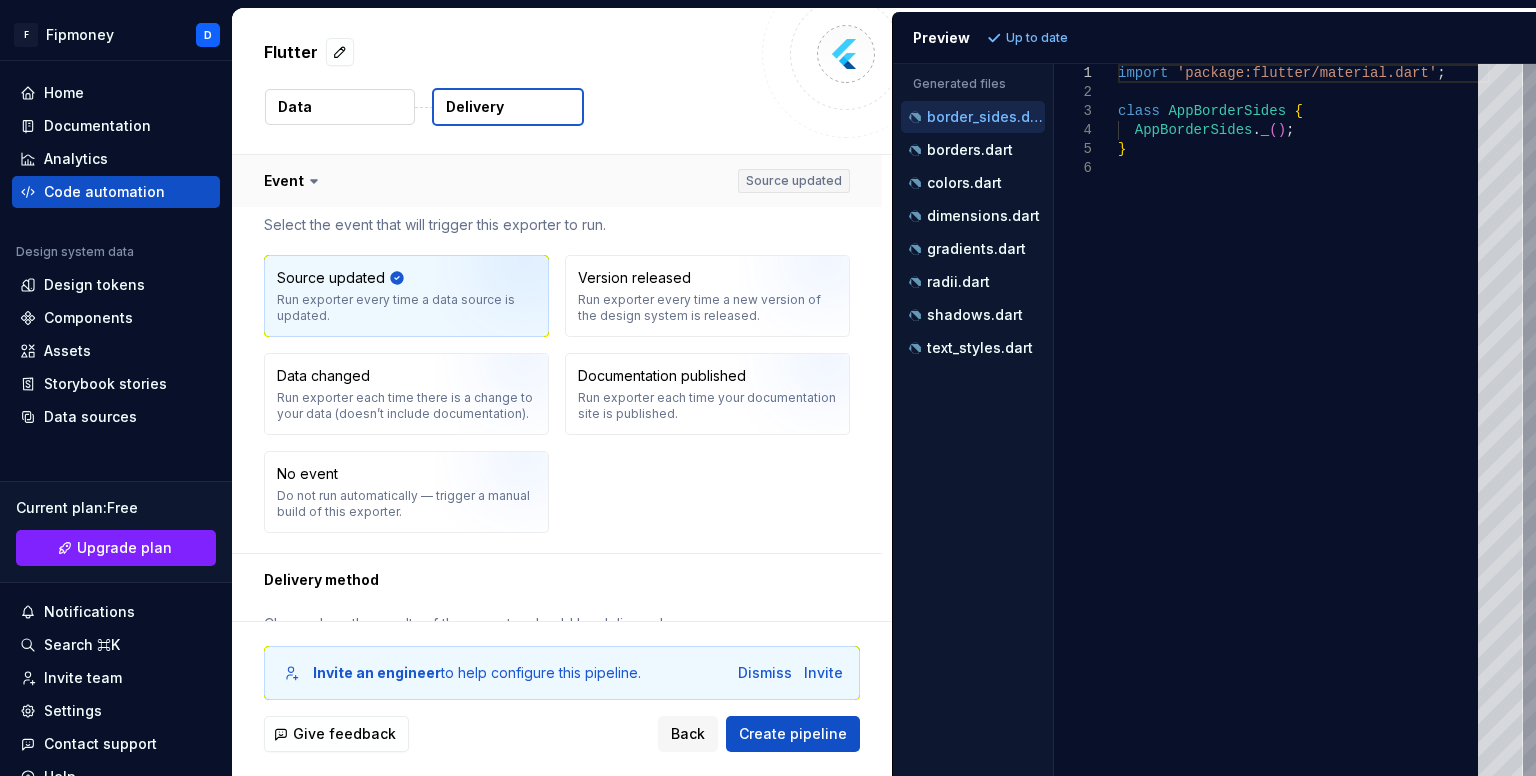 click 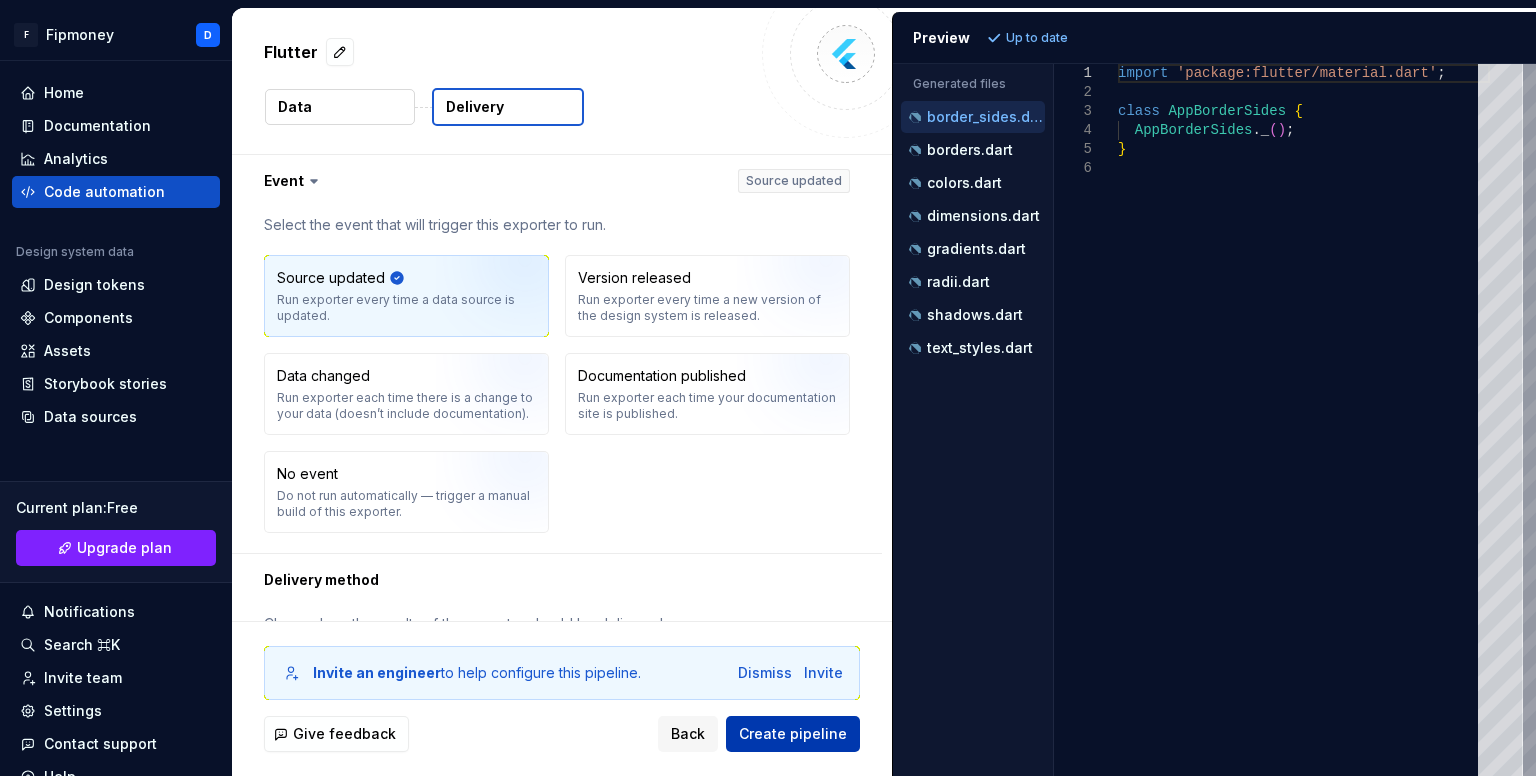click on "Create pipeline" at bounding box center [793, 734] 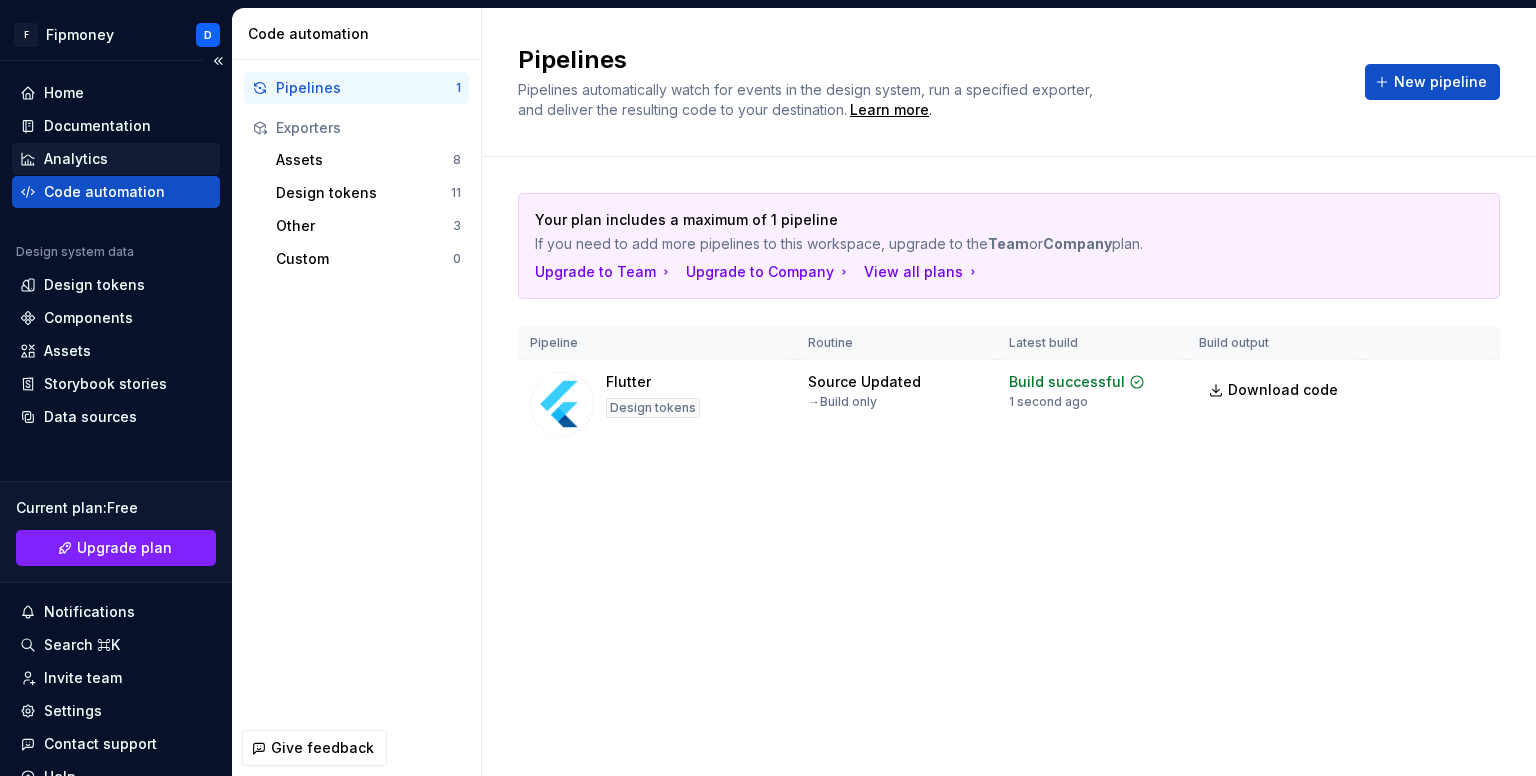 click on "Analytics" at bounding box center [76, 159] 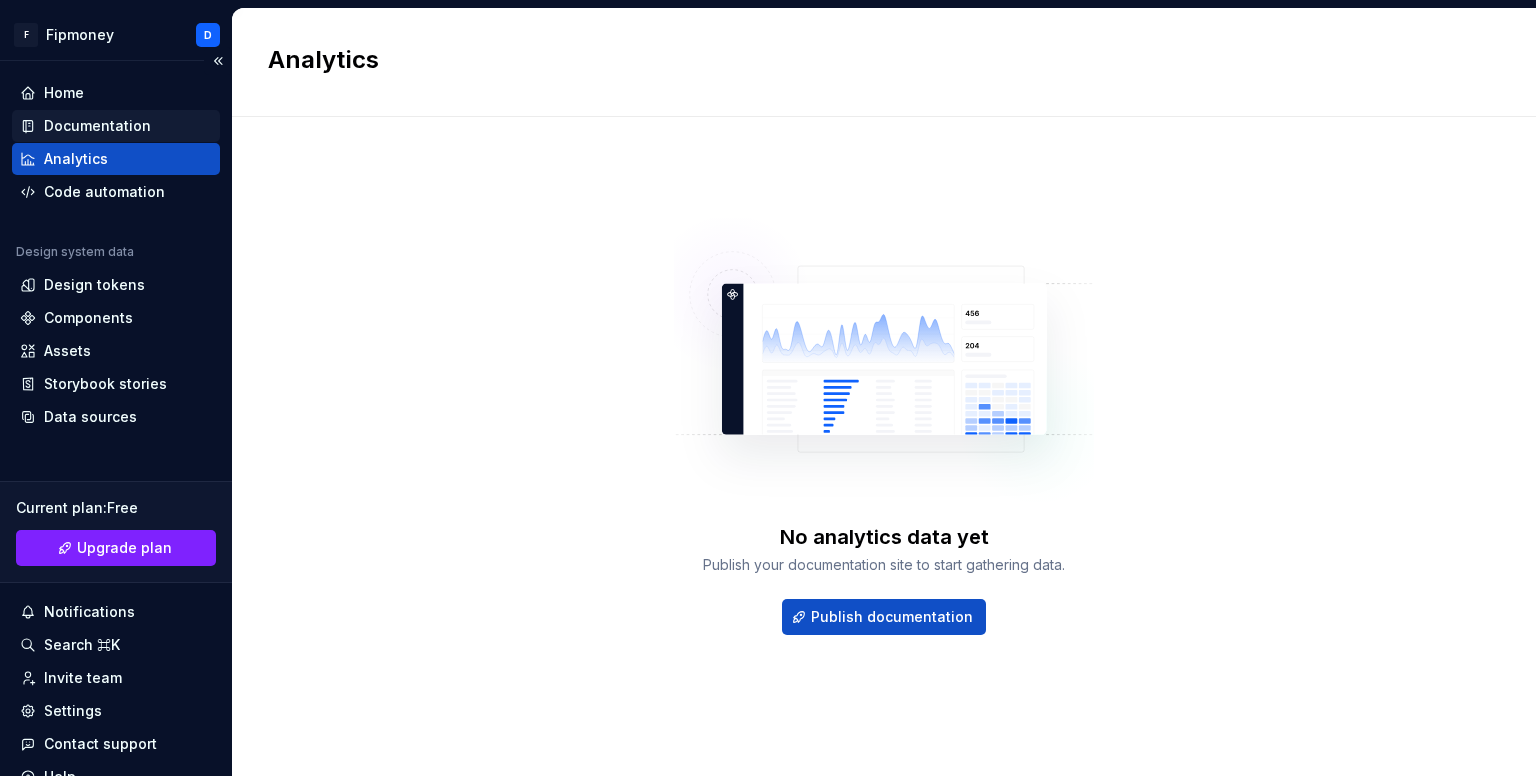 click on "Documentation" at bounding box center [116, 126] 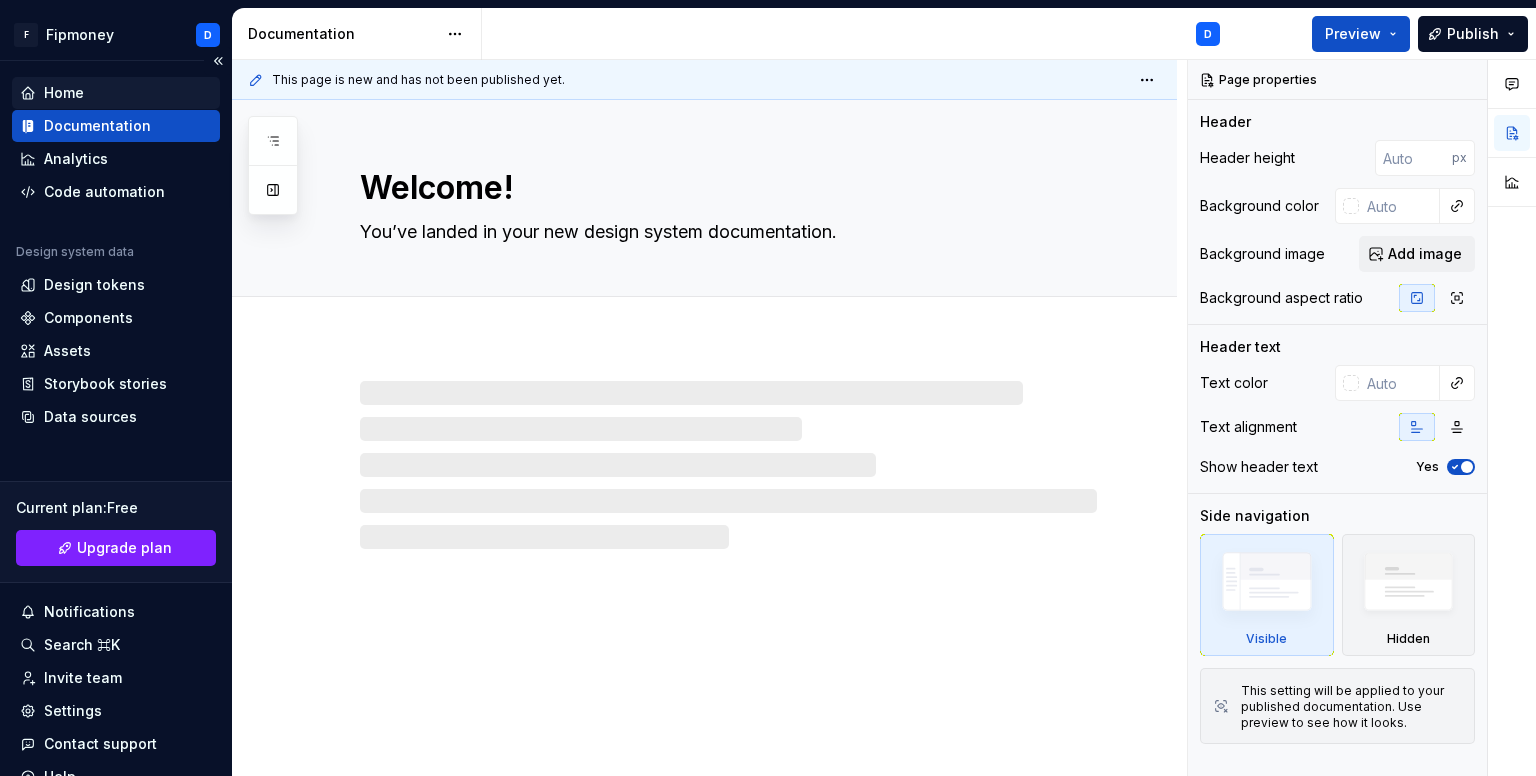 type on "*" 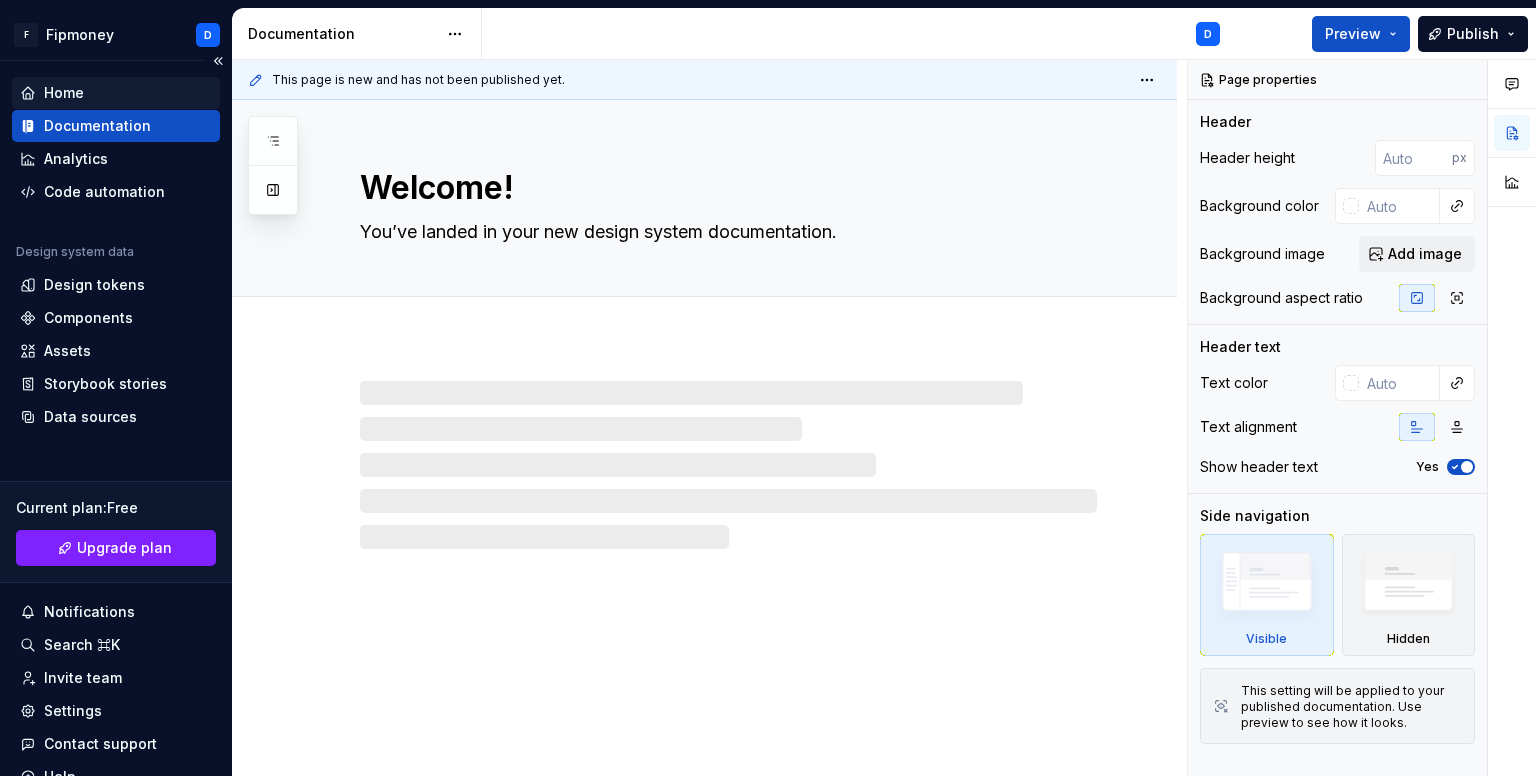 click on "Home" at bounding box center [116, 93] 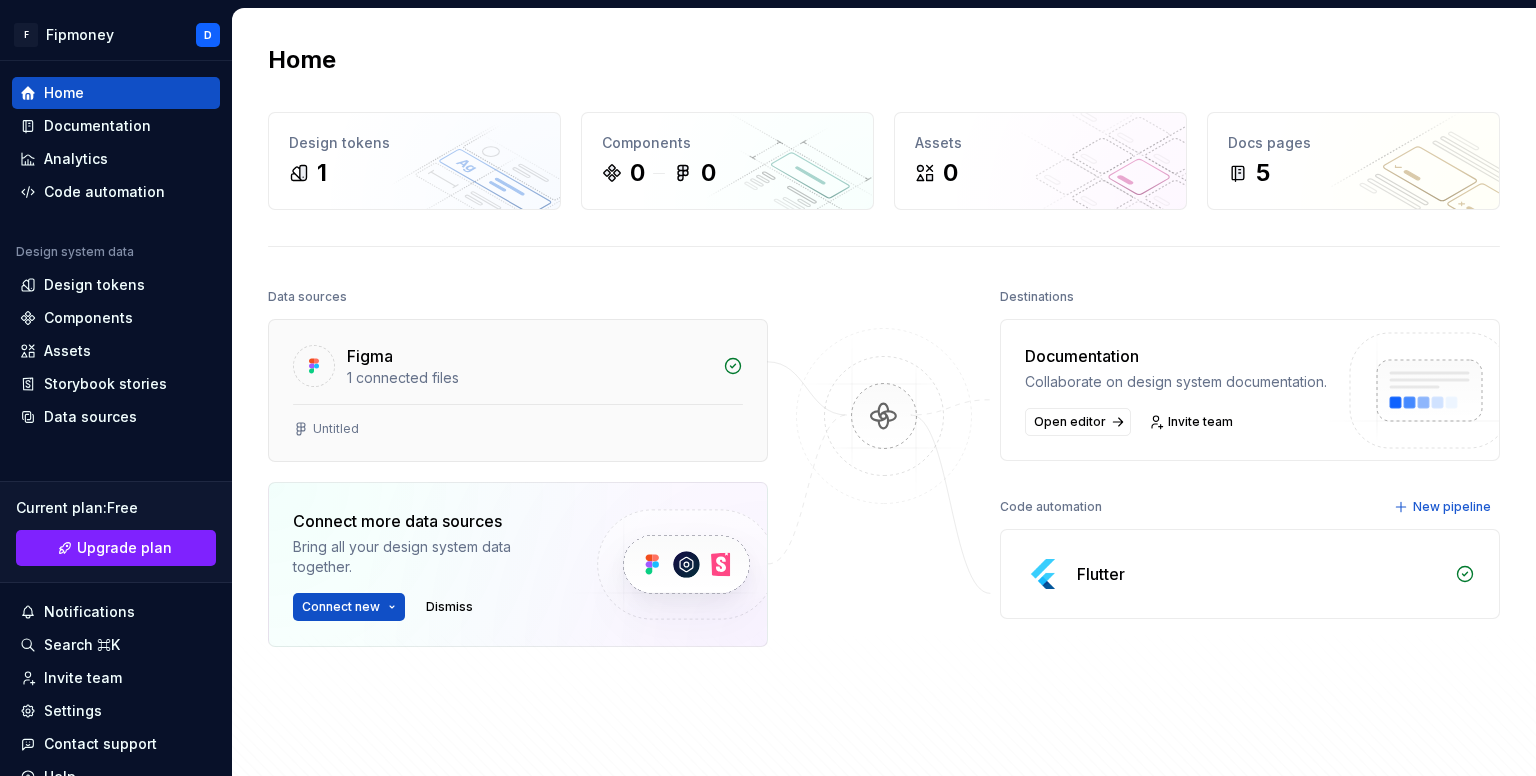 click on "Figma" at bounding box center [529, 356] 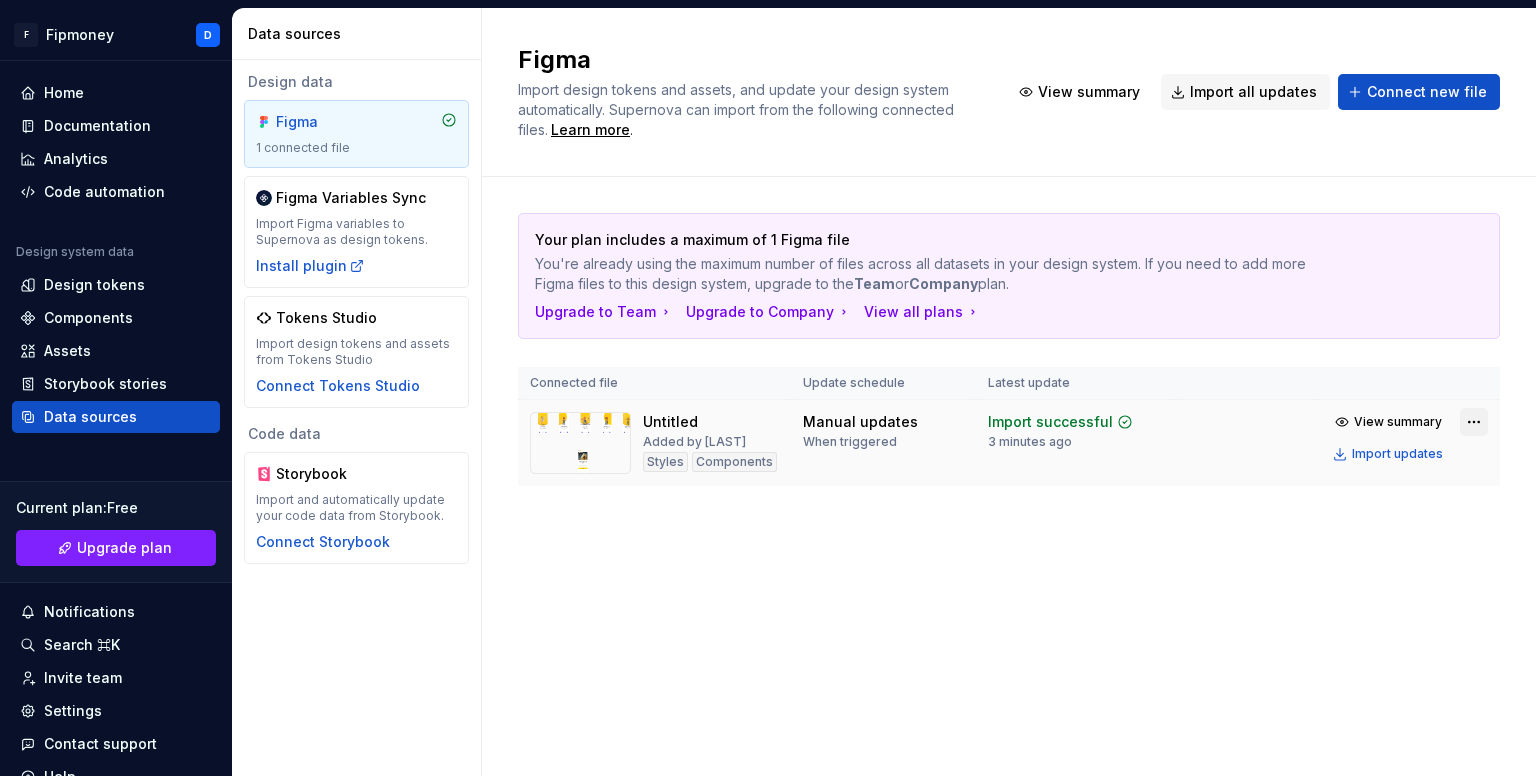 click on "Dharsh Home Documentation Analytics Code automation Design system data Design tokens Components Assets Storybook stories Data sources Current plan :  Free Upgrade plan Notifications Search ⌘K Invite team Settings Contact support Help Data sources Design data Figma 1 connected file Figma Variables Sync Import Figma variables to Supernova as design tokens. Install plugin Tokens Studio Import design tokens and assets from Tokens Studio Code data Storybook Import and automatically update your code data from Storybook. Connect Storybook Figma Import design tokens and assets, and update your design system automatically. Supernova can import from the following connected files.   Learn more . View summary Import all updates Connect new file Your plan includes a maximum of 1 Figma file You're already using the maximum number of files across all datasets in your design system. If you need to add more Figma files to this design system, upgrade to the  Team  or  Company  plan. View all plans" at bounding box center [768, 388] 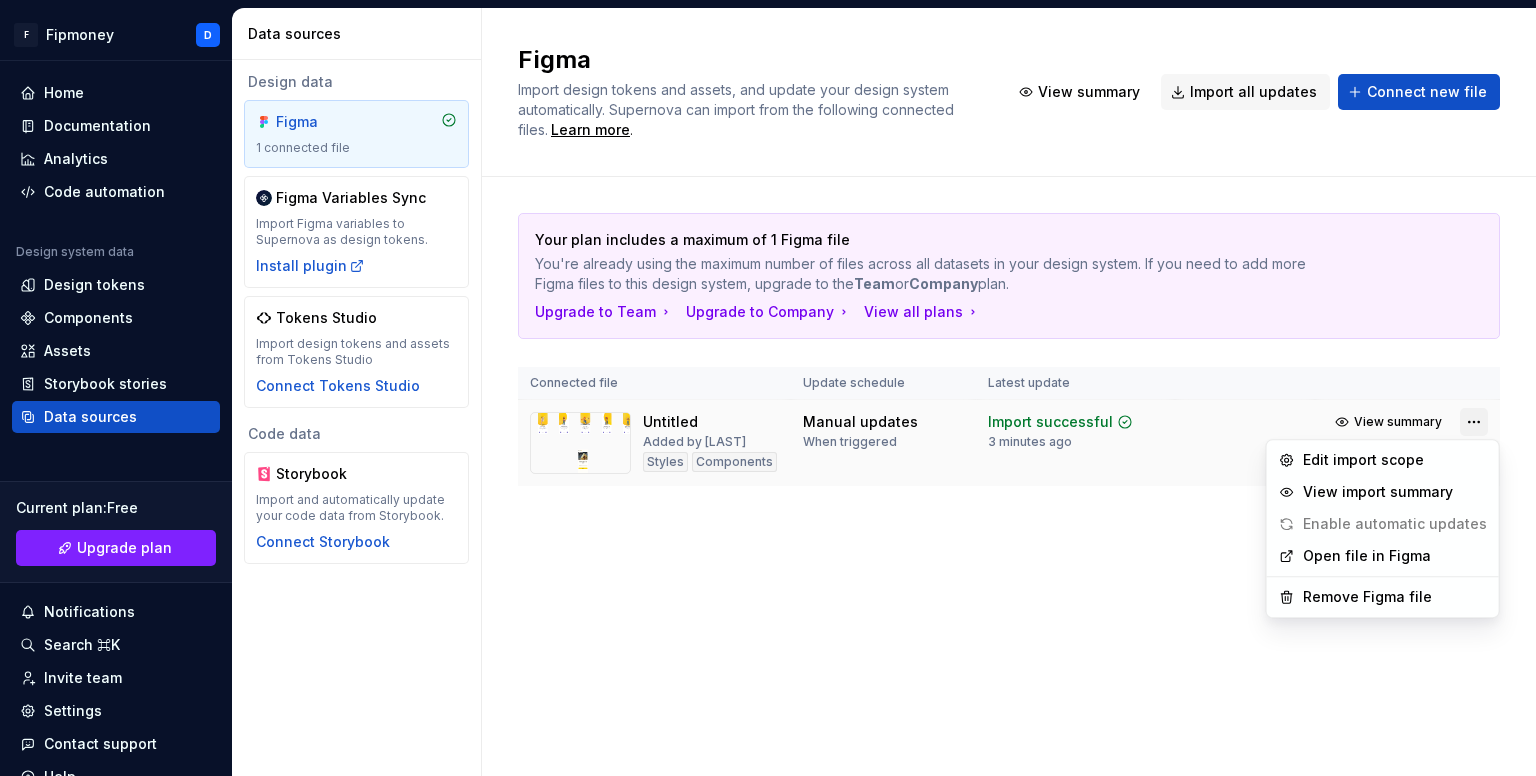 click on "Dharsh Home Documentation Analytics Code automation Design system data Design tokens Components Assets Storybook stories Data sources Current plan :  Free Upgrade plan Notifications Search ⌘K Invite team Settings Contact support Help Data sources Design data Figma 1 connected file Figma Variables Sync Import Figma variables to Supernova as design tokens. Install plugin Tokens Studio Import design tokens and assets from Tokens Studio Code data Storybook Import and automatically update your code data from Storybook. Connect Storybook Figma Import design tokens and assets, and update your design system automatically. Supernova can import from the following connected files.   Learn more . View summary Import all updates Connect new file Your plan includes a maximum of 1 Figma file You're already using the maximum number of files across all datasets in your design system. If you need to add more Figma files to this design system, upgrade to the  Team  or  Company  plan. View all plans" at bounding box center [768, 388] 